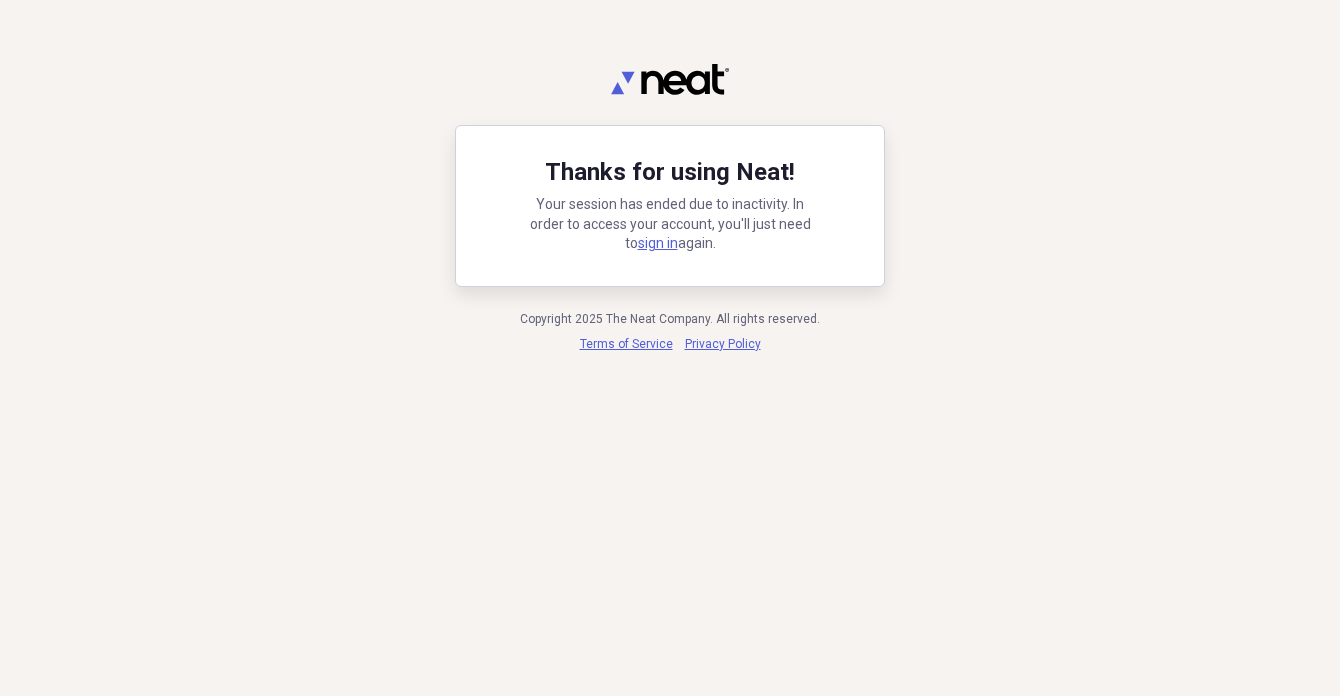 scroll, scrollTop: 0, scrollLeft: 0, axis: both 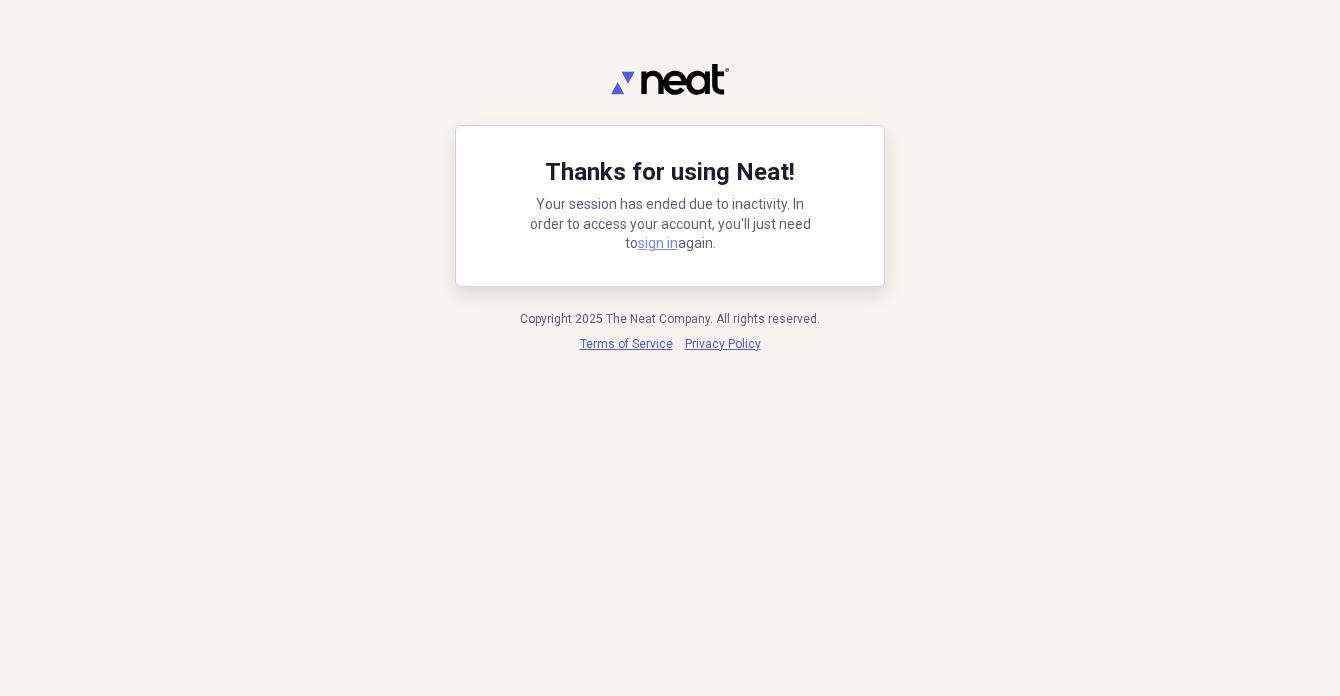 click on "sign in" at bounding box center [658, 243] 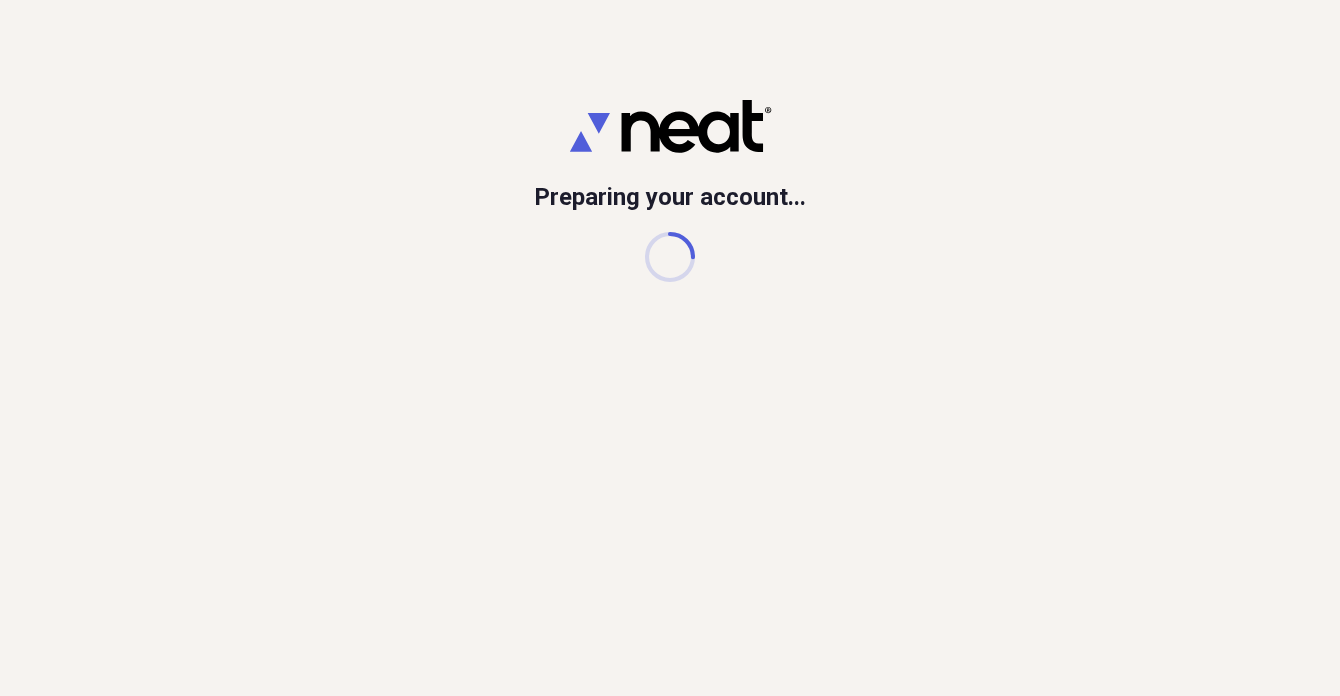 scroll, scrollTop: 0, scrollLeft: 0, axis: both 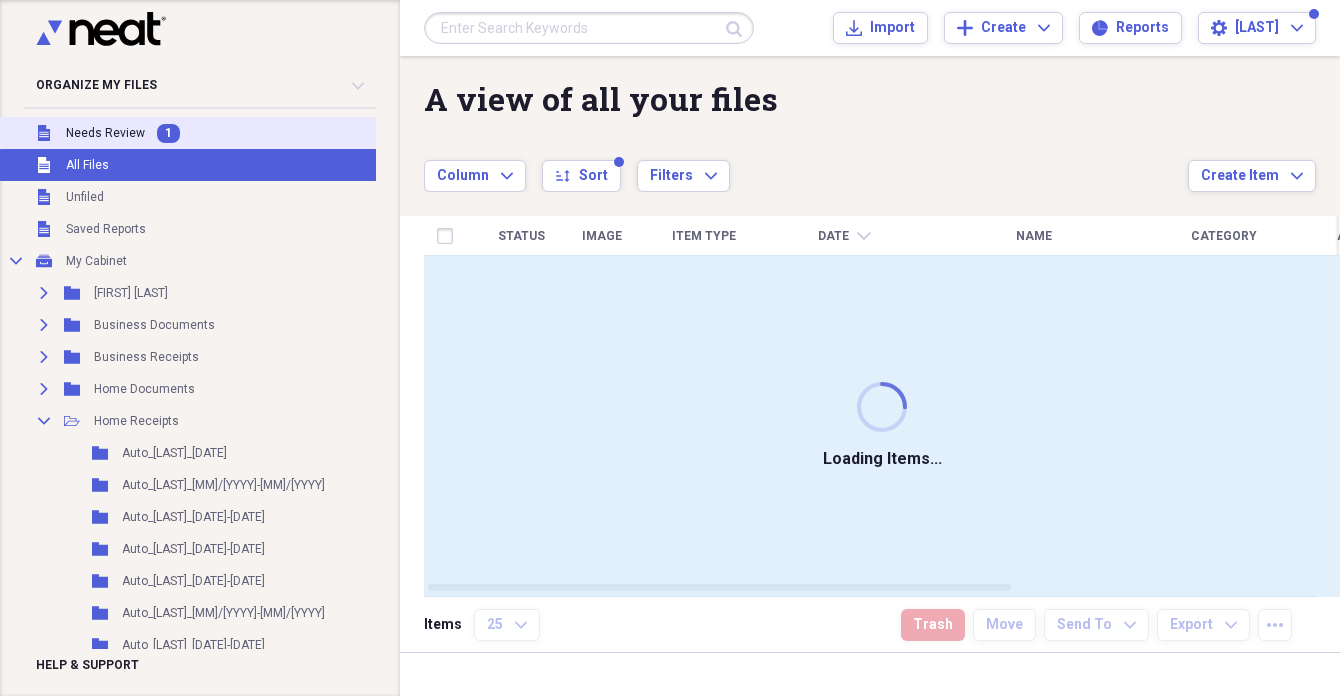click on "Needs Review" at bounding box center (105, 133) 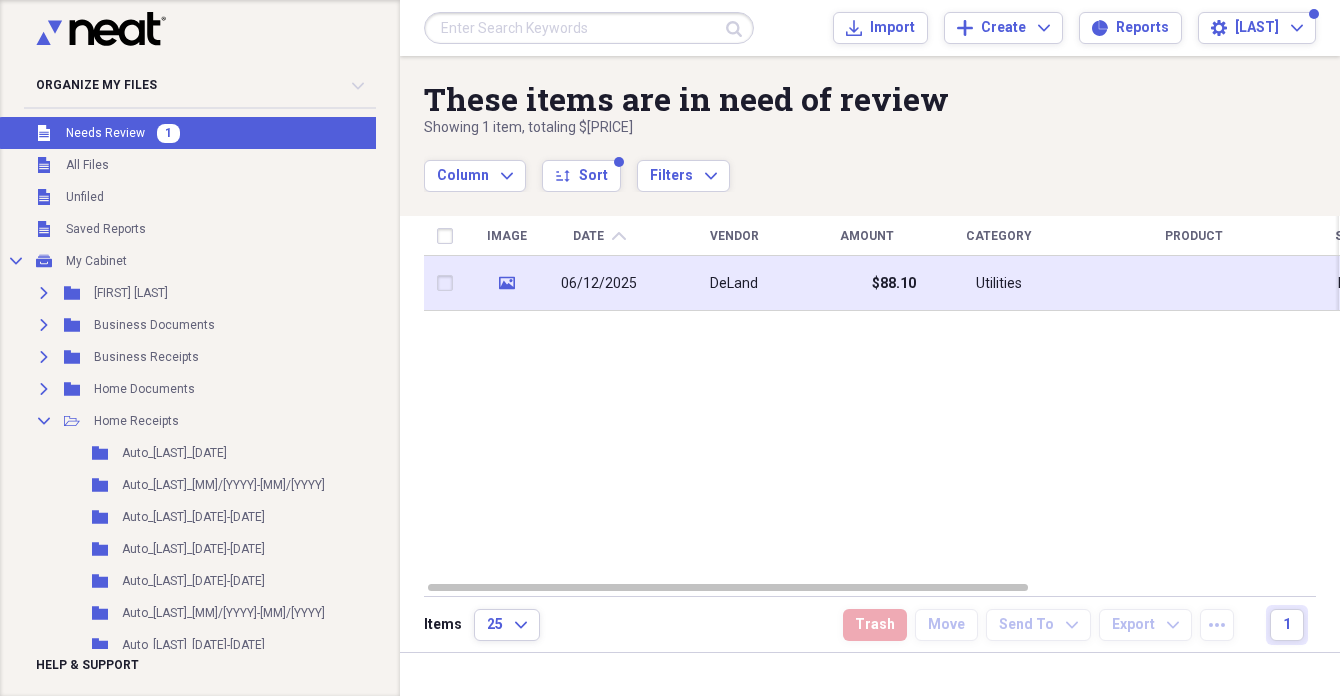 click on "06/12/2025" at bounding box center (599, 283) 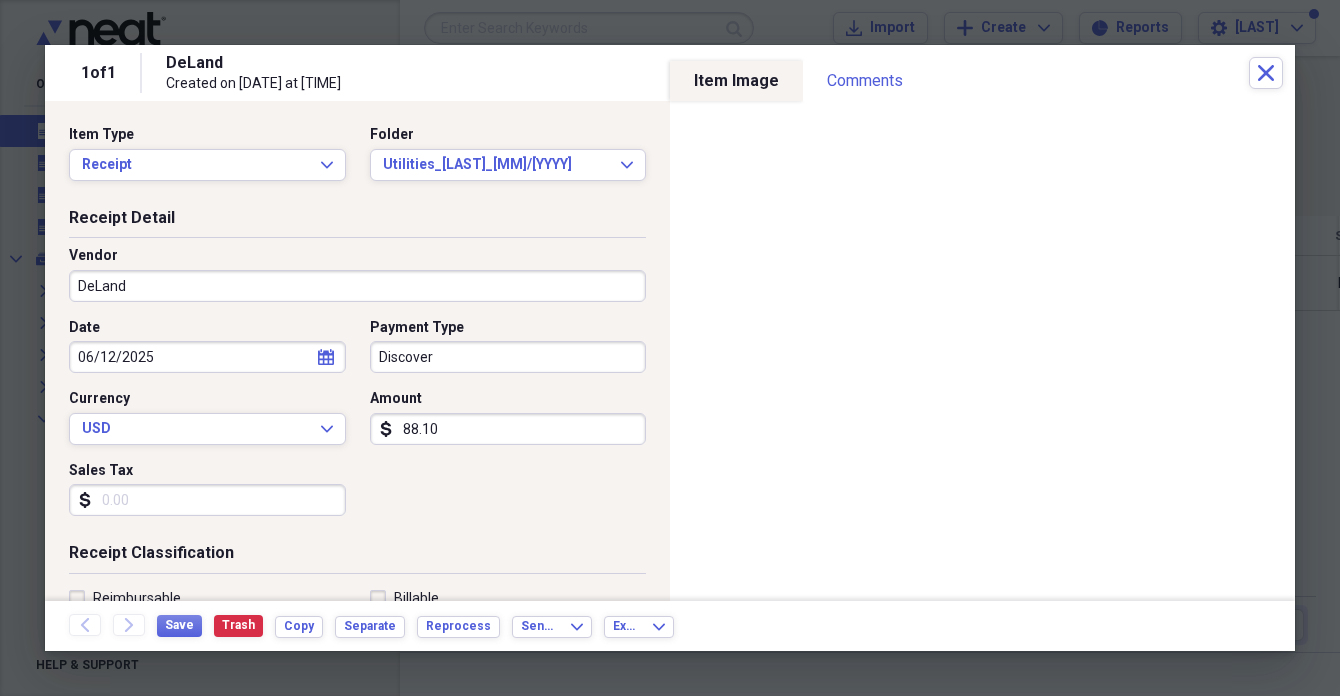 click on "DeLand" at bounding box center [357, 286] 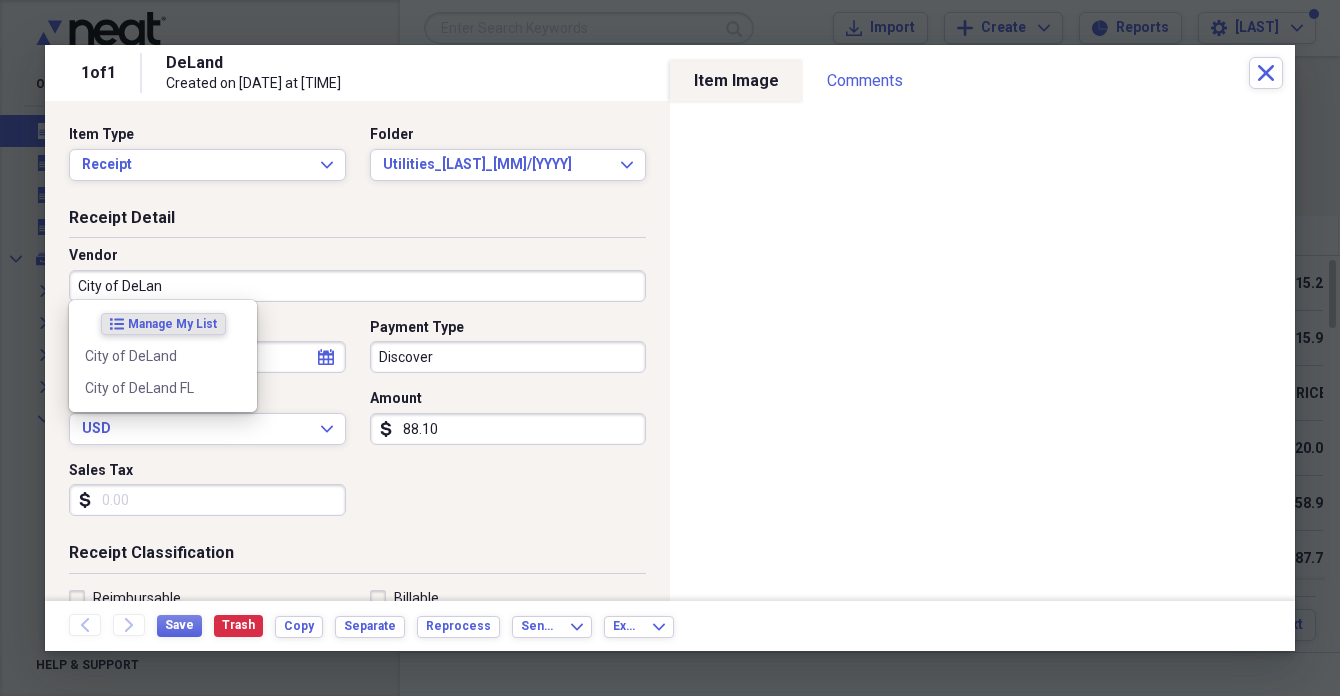 type on "City of DeLand" 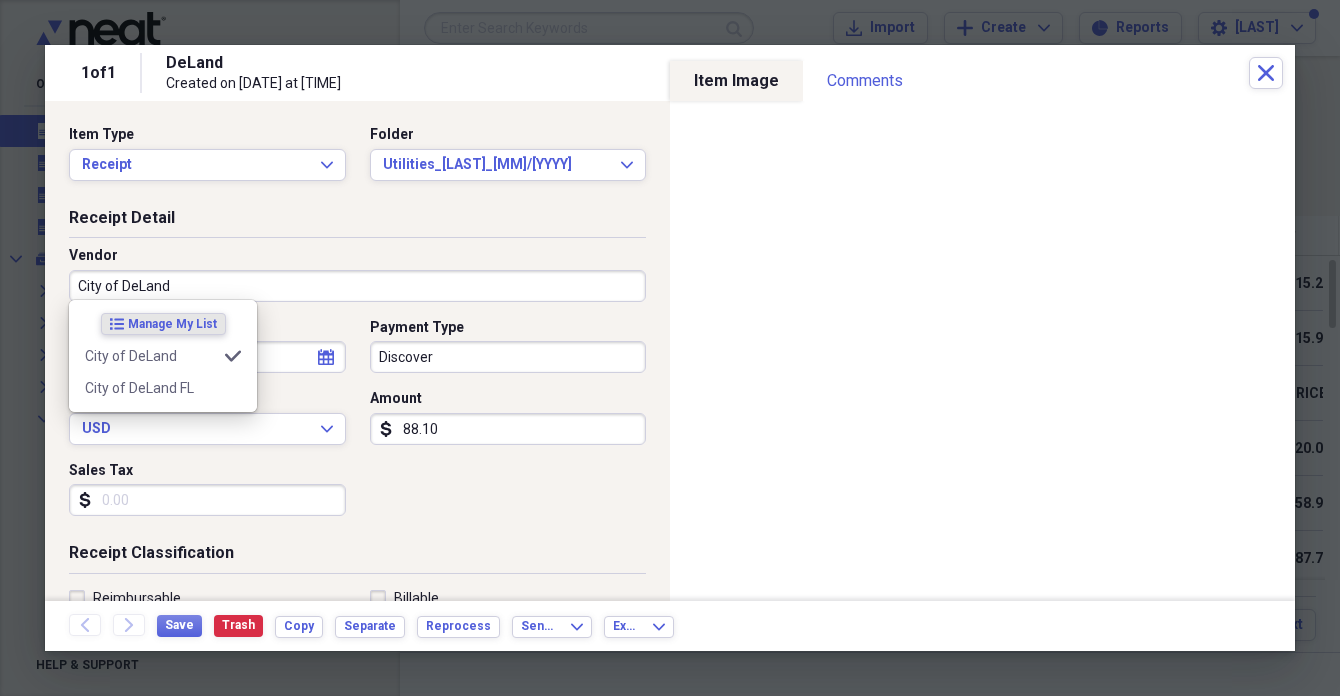 type on "Utilities:Water & Sewer" 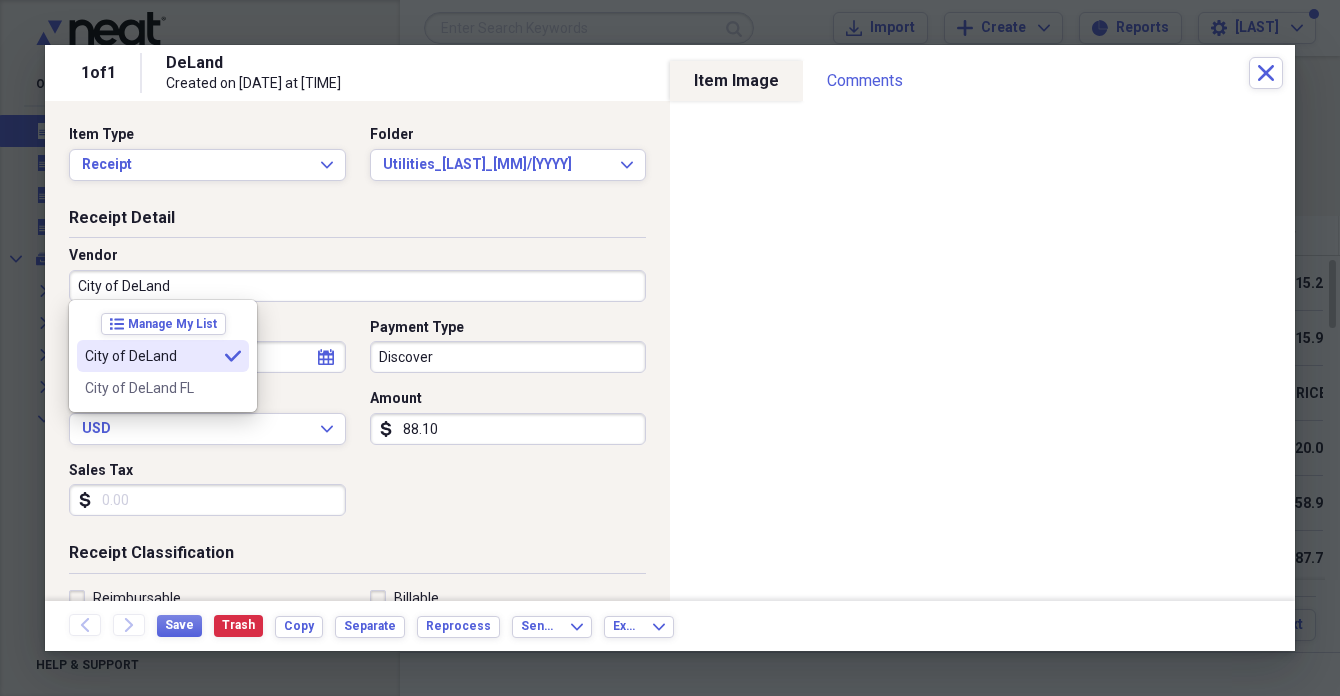 type on "City of DeLand" 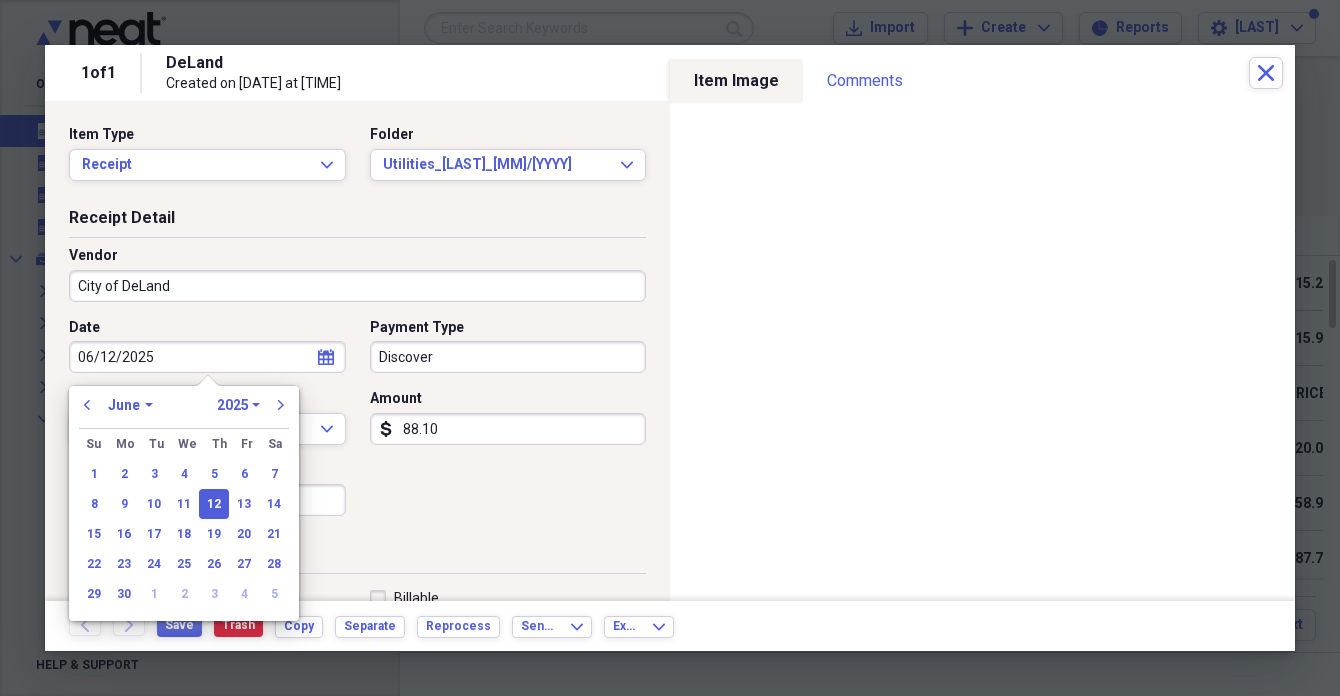 click on "Discover" at bounding box center (508, 357) 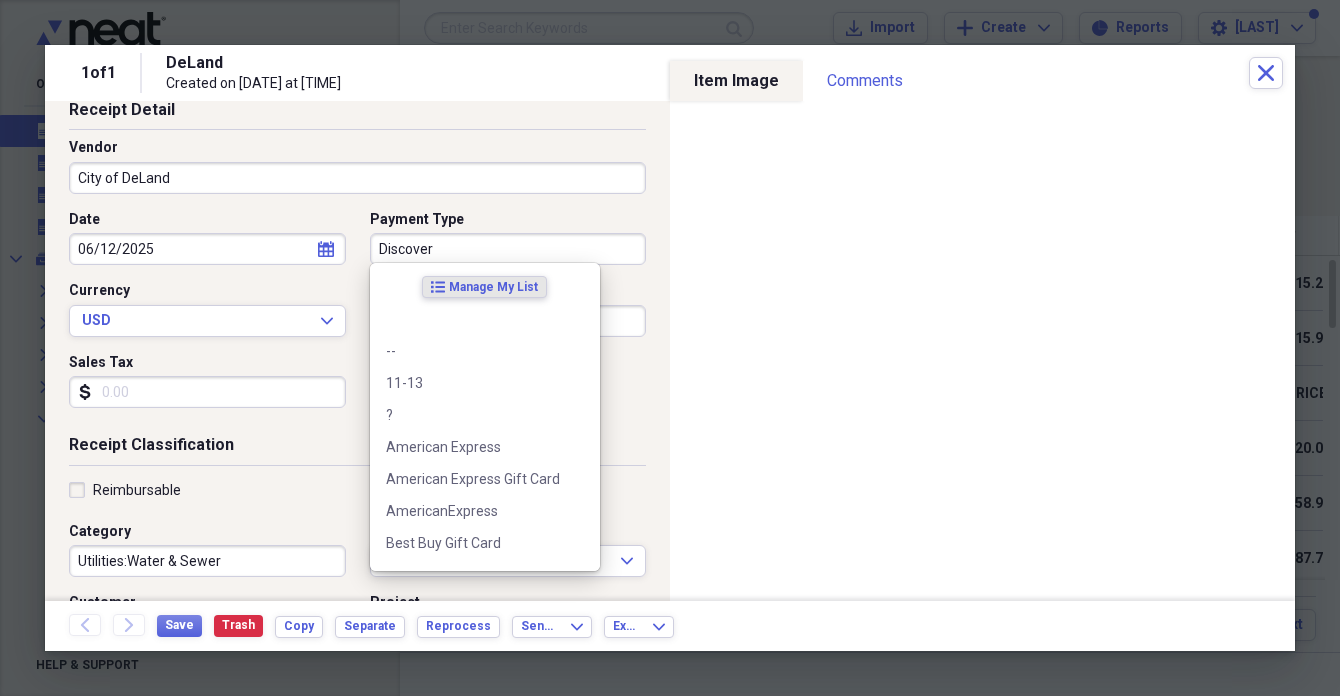 scroll, scrollTop: 110, scrollLeft: 0, axis: vertical 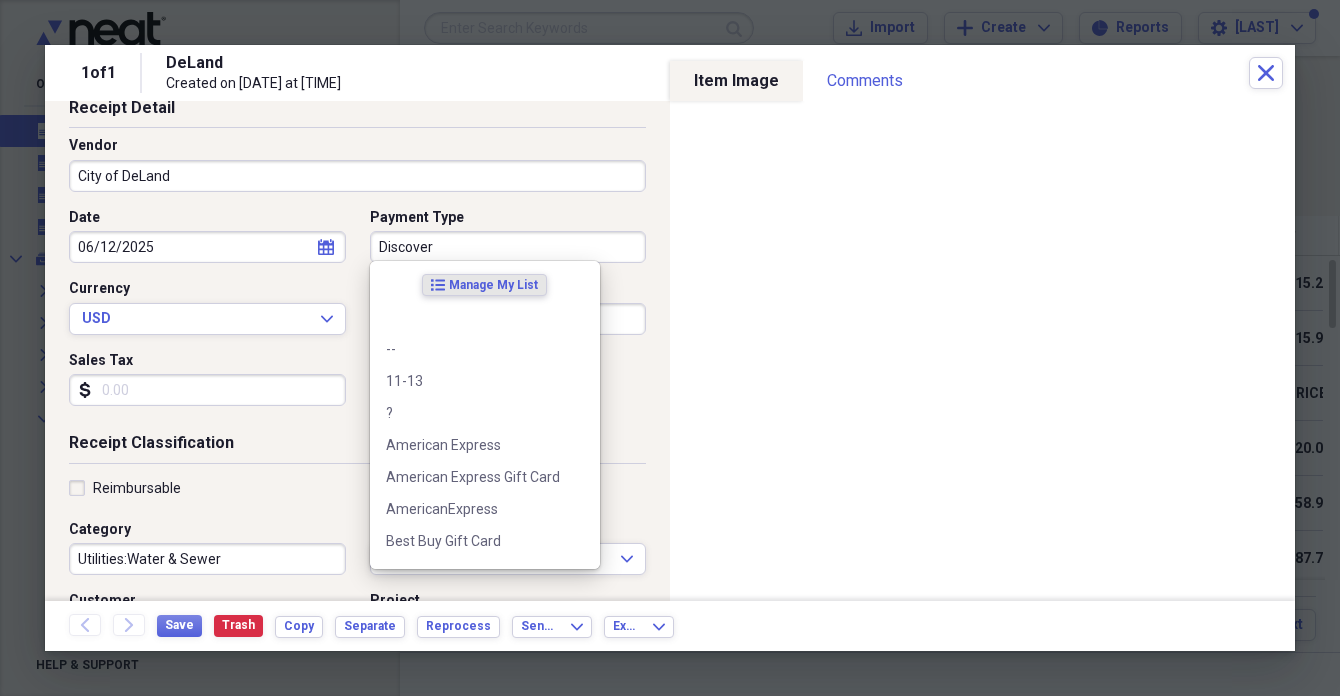 click 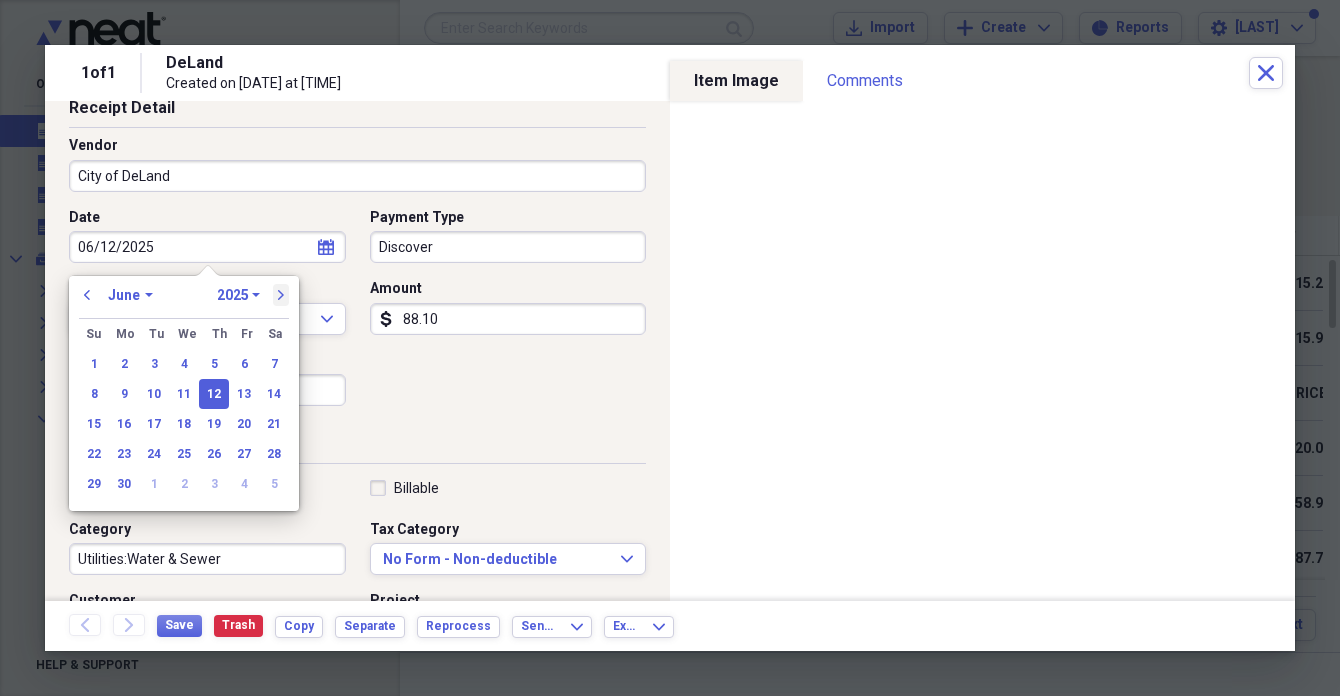 click on "next" at bounding box center (281, 295) 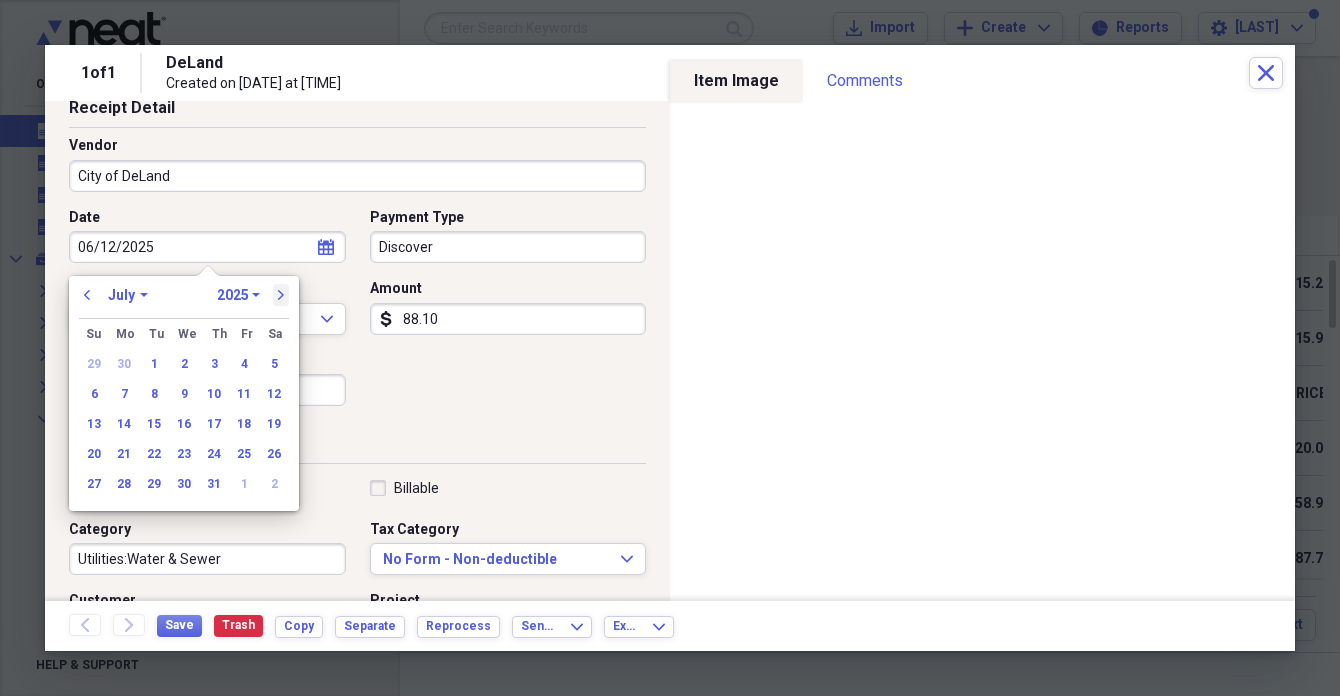 click on "next" at bounding box center [281, 295] 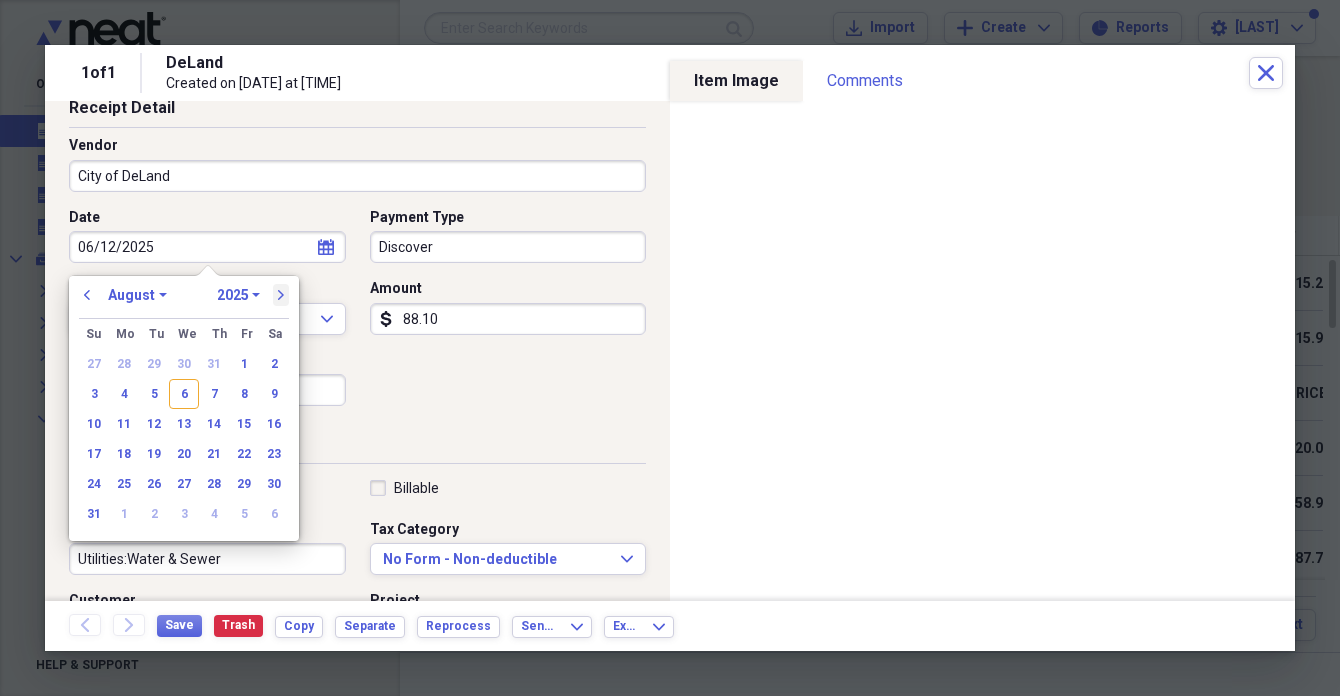 click on "next" at bounding box center (281, 295) 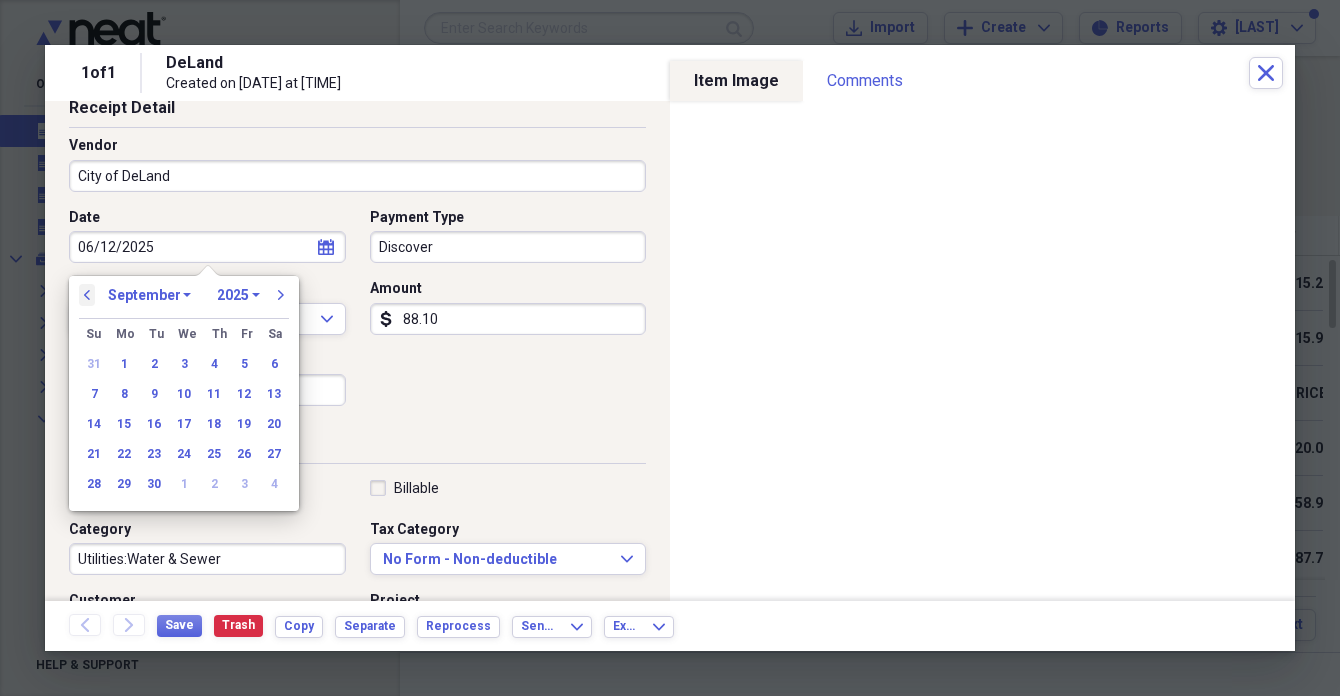 click on "previous" at bounding box center (87, 295) 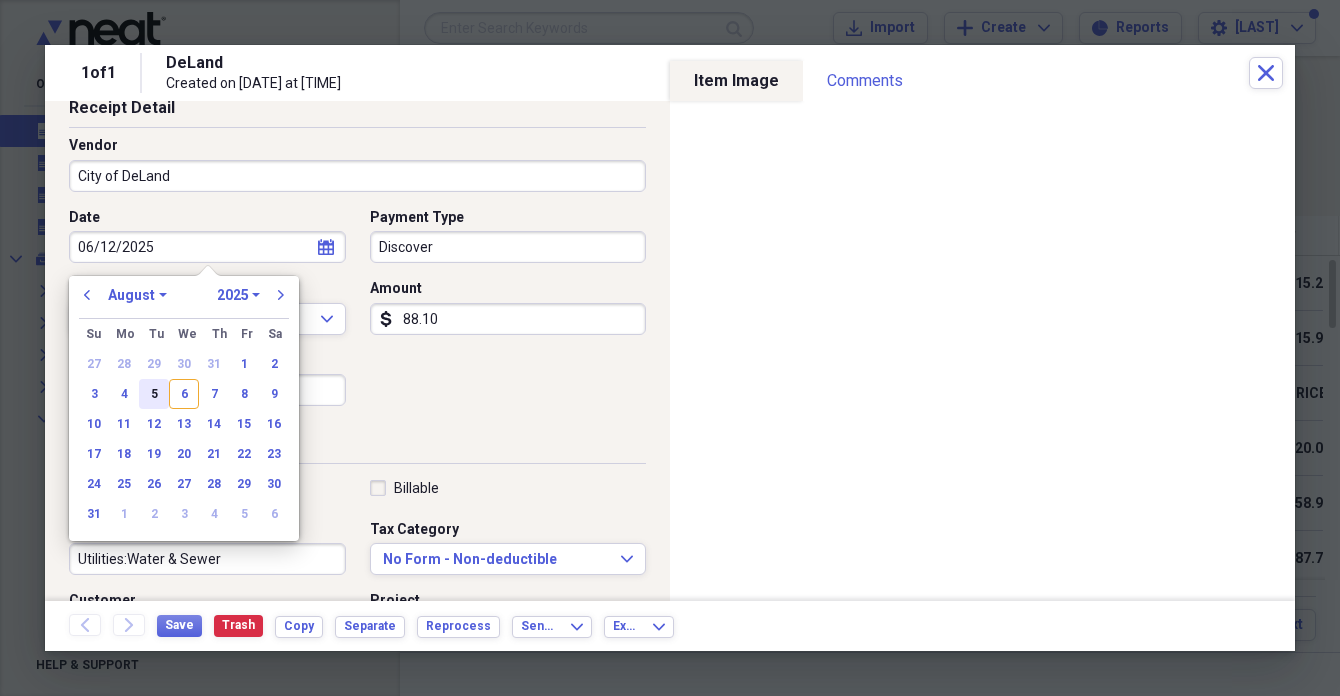 click on "5" at bounding box center [154, 394] 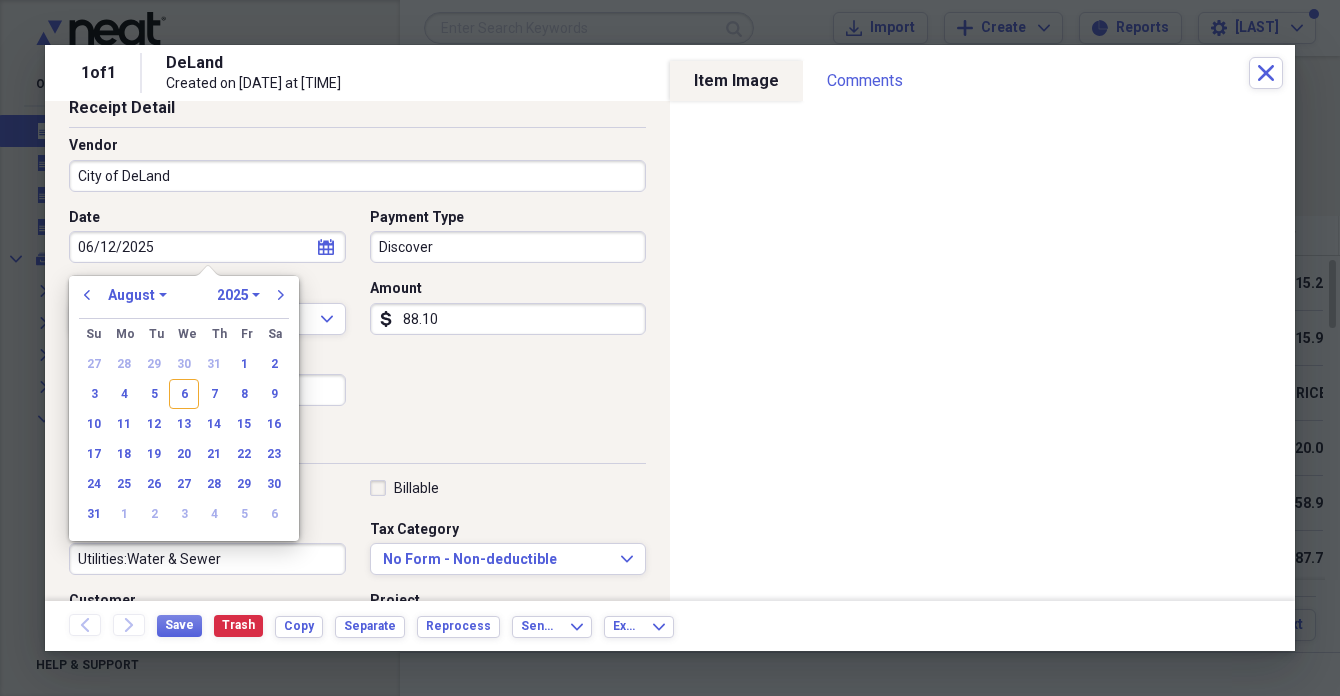 type on "08/05/2025" 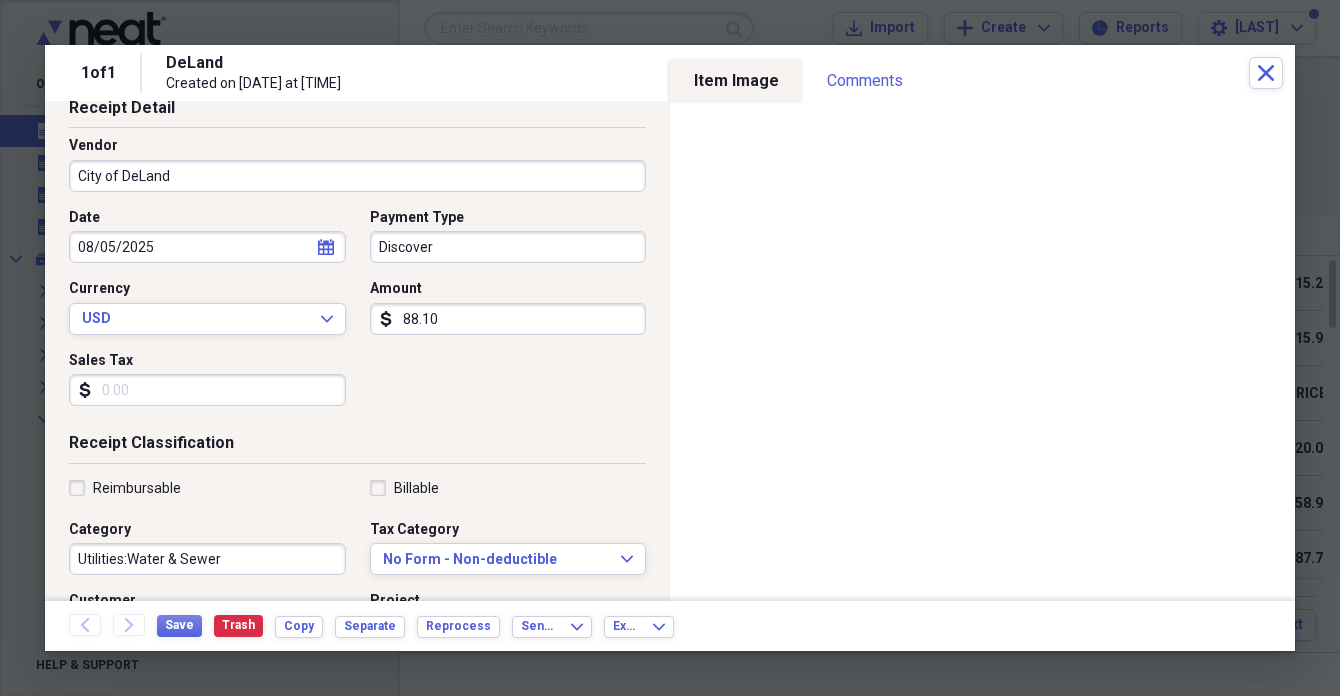 click on "Discover" at bounding box center (508, 247) 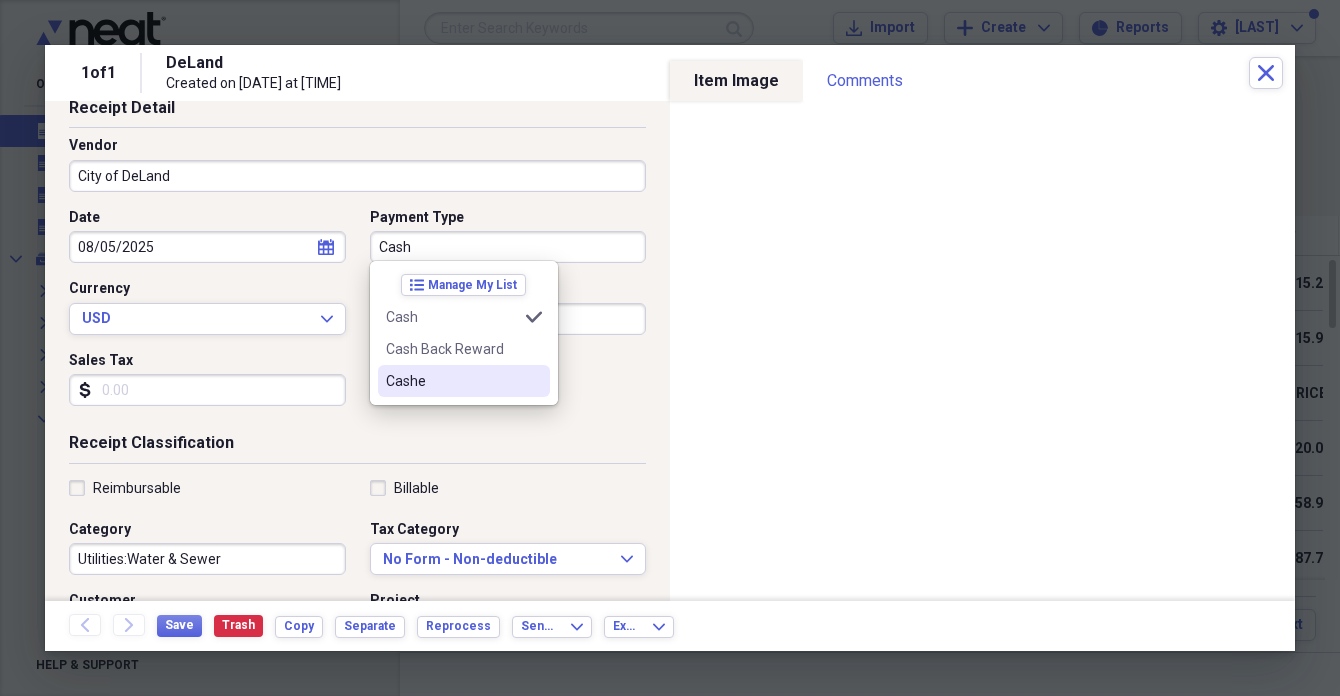 type on "Cash" 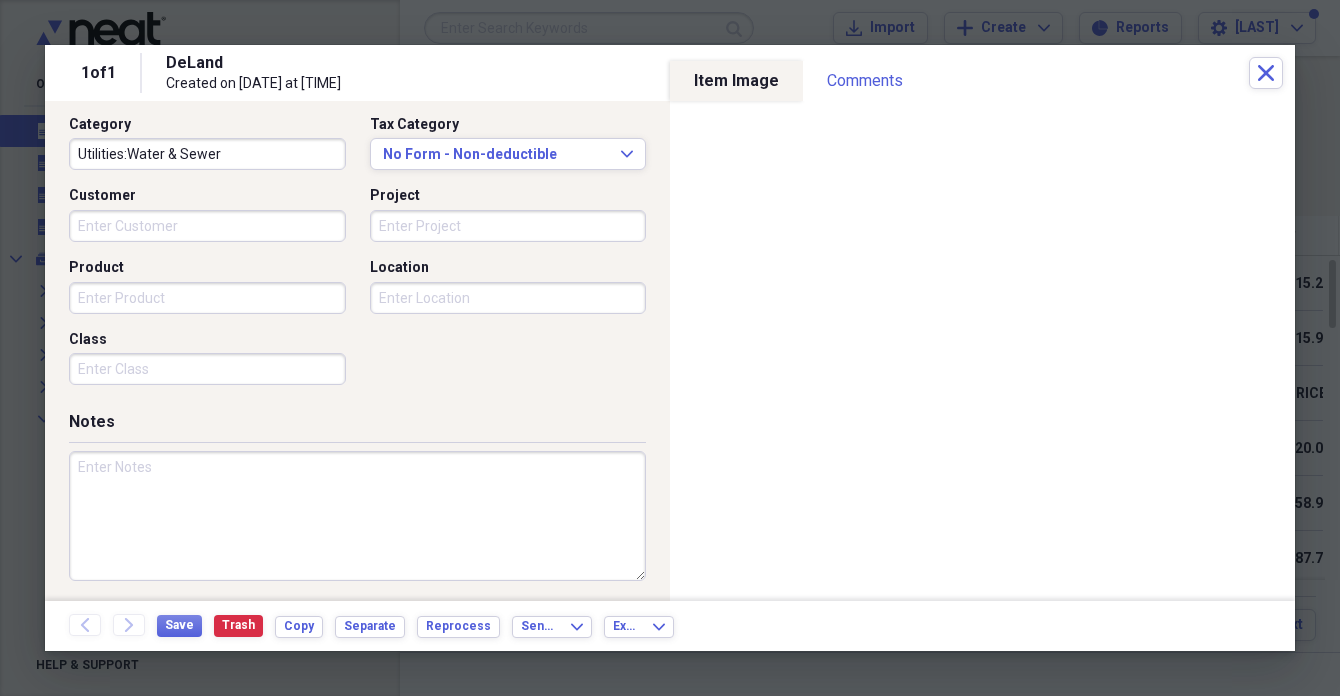 scroll, scrollTop: 514, scrollLeft: 0, axis: vertical 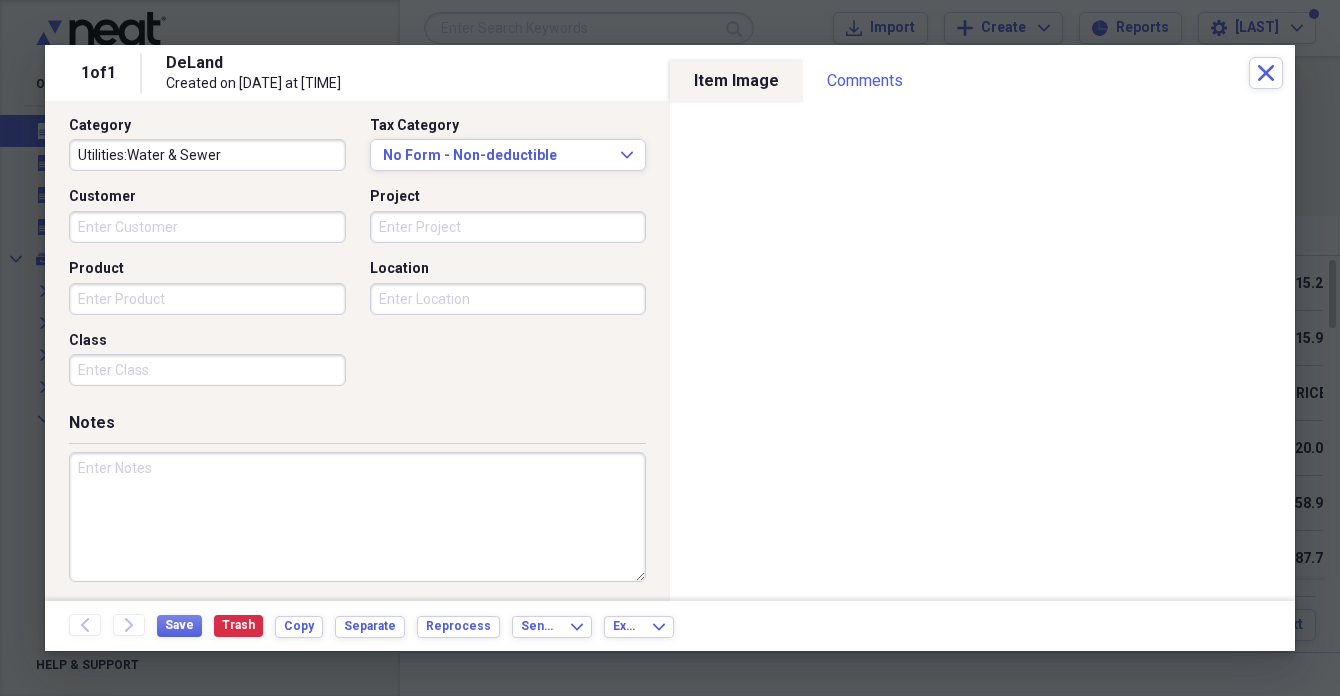 click at bounding box center [357, 517] 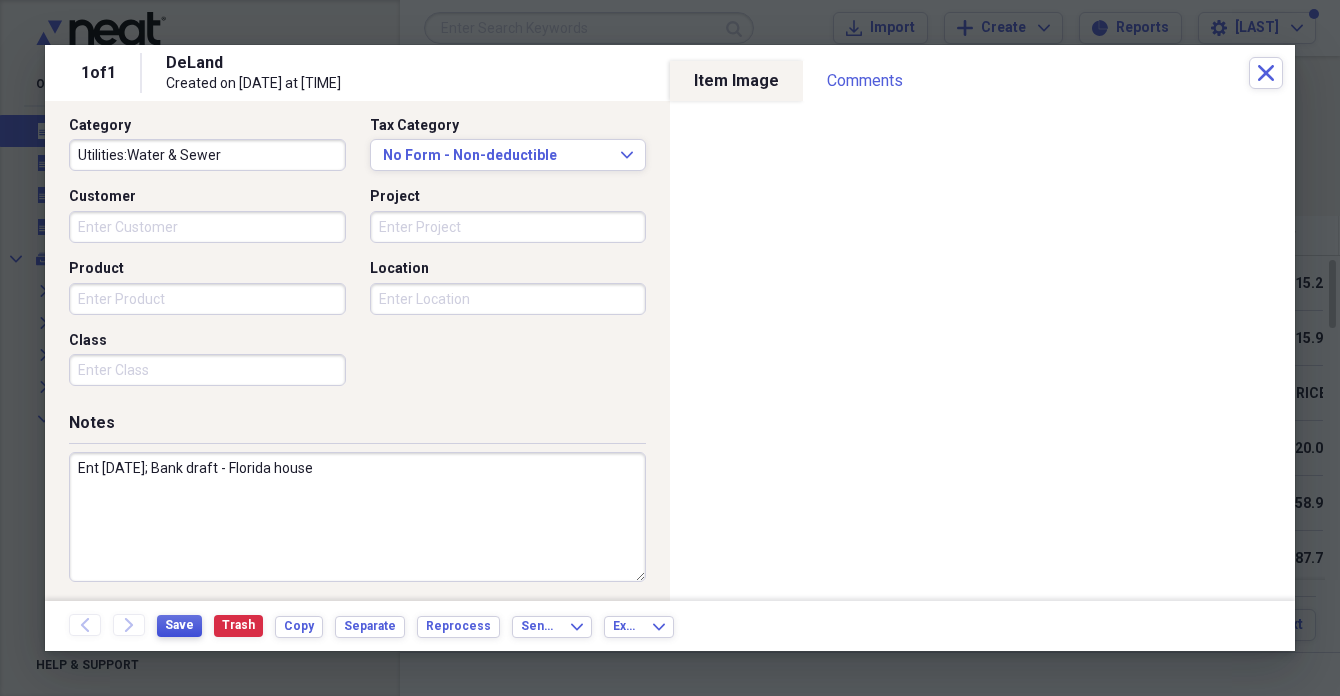type on "Ent [DATE]; Bank draft - Florida house" 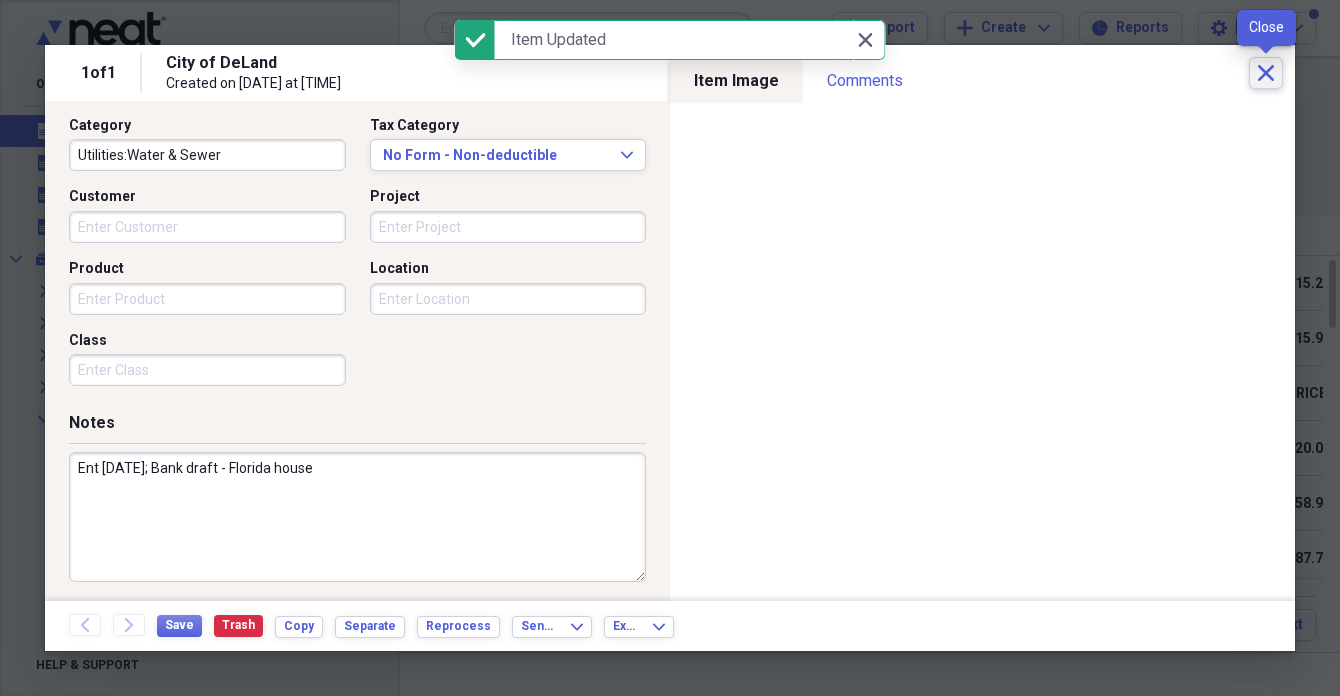 click on "Close" 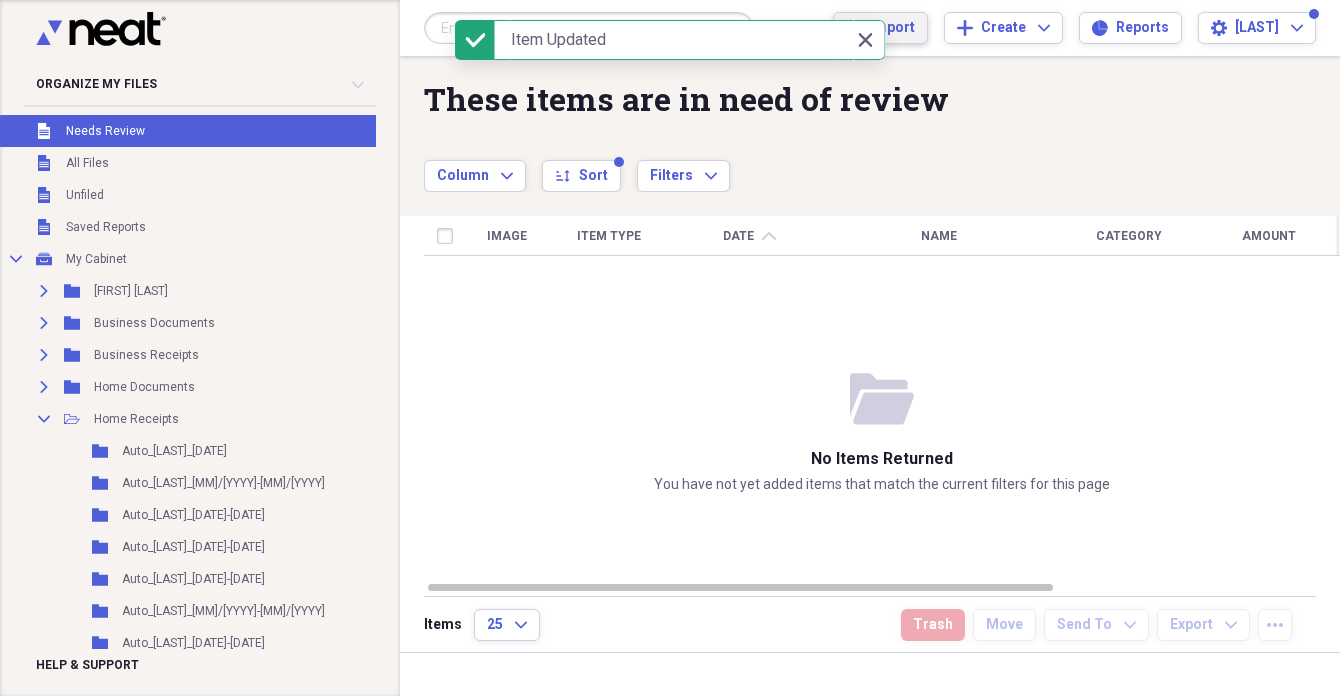 click on "Import" at bounding box center [892, 28] 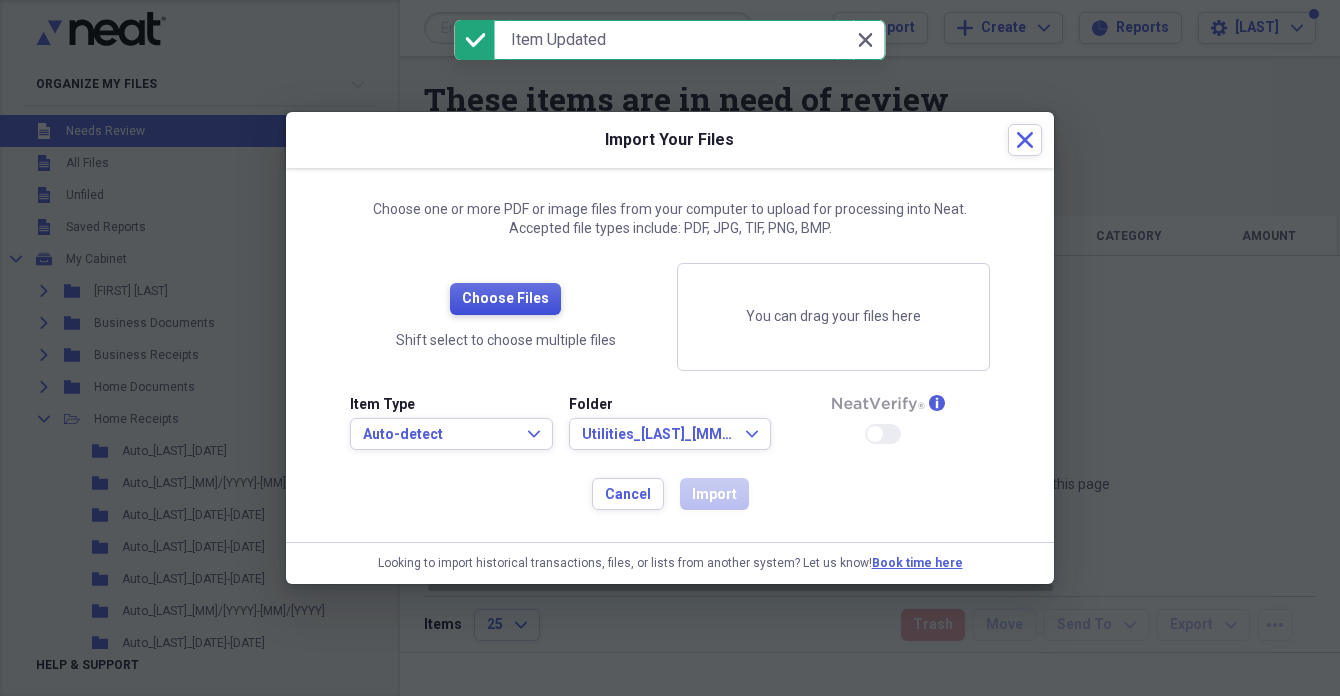 click on "Choose Files" at bounding box center (505, 299) 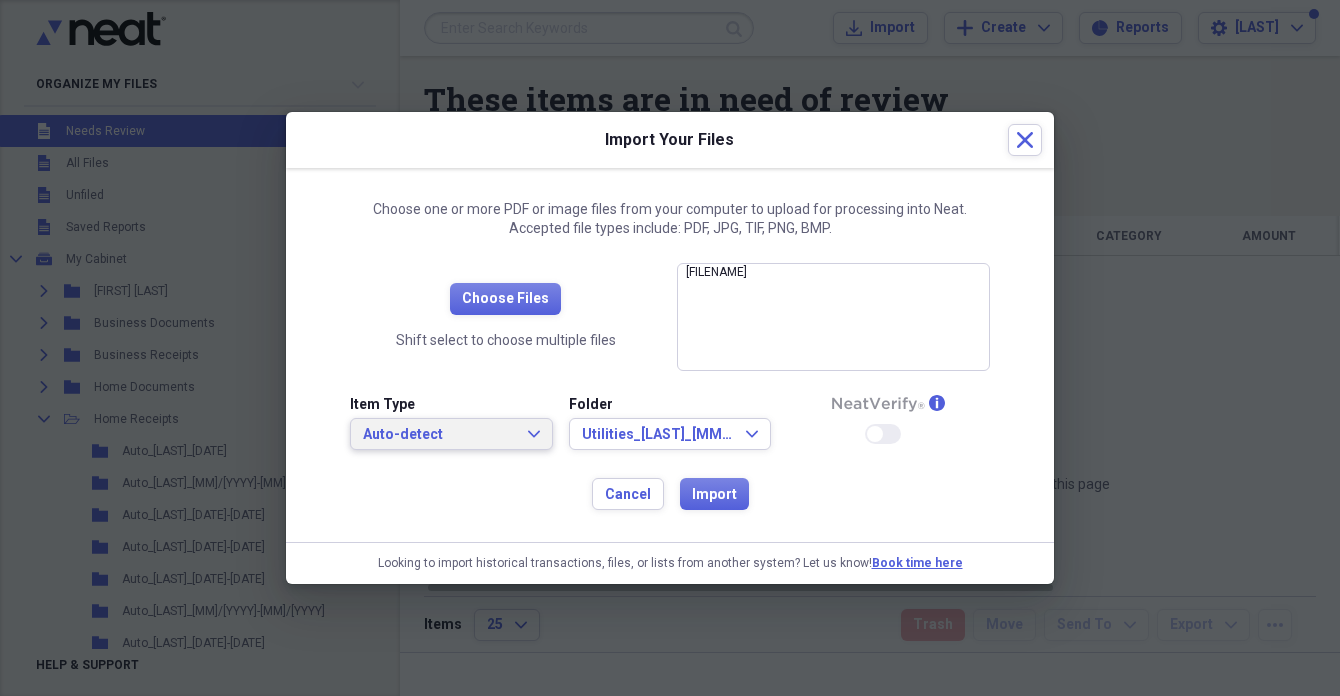 click on "Auto-detect" at bounding box center (439, 435) 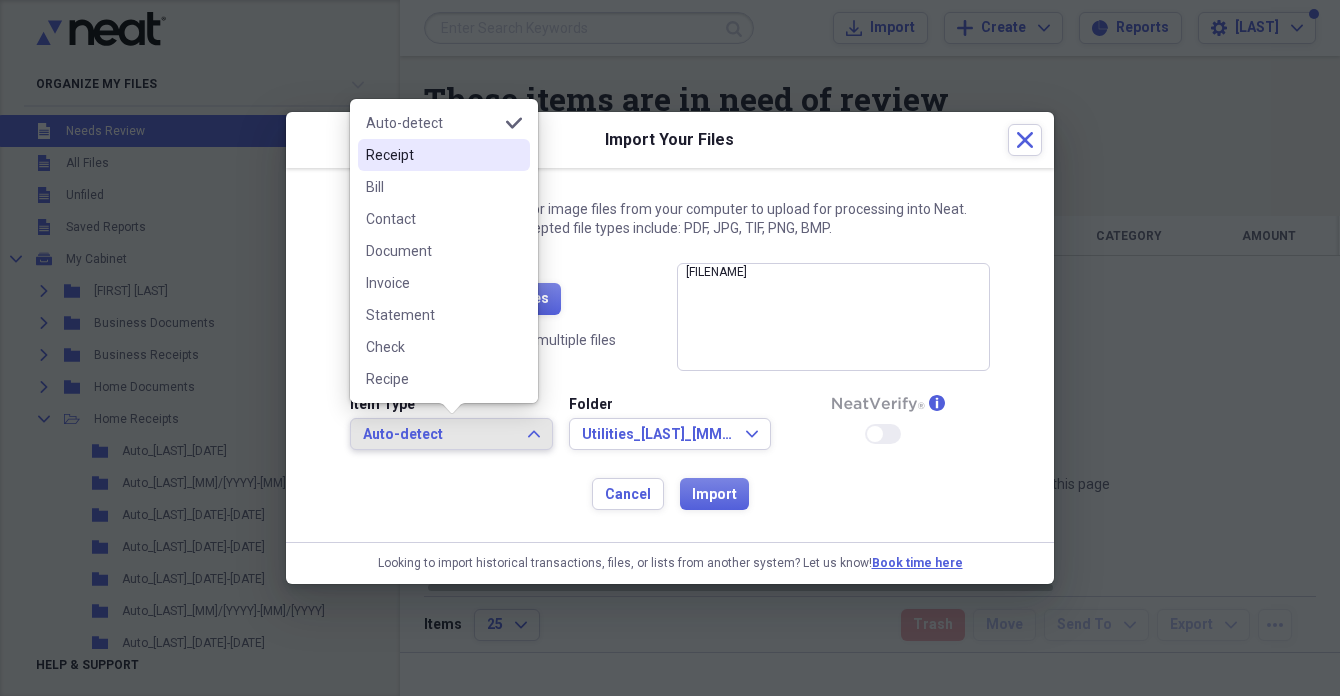 click on "Receipt" at bounding box center [432, 155] 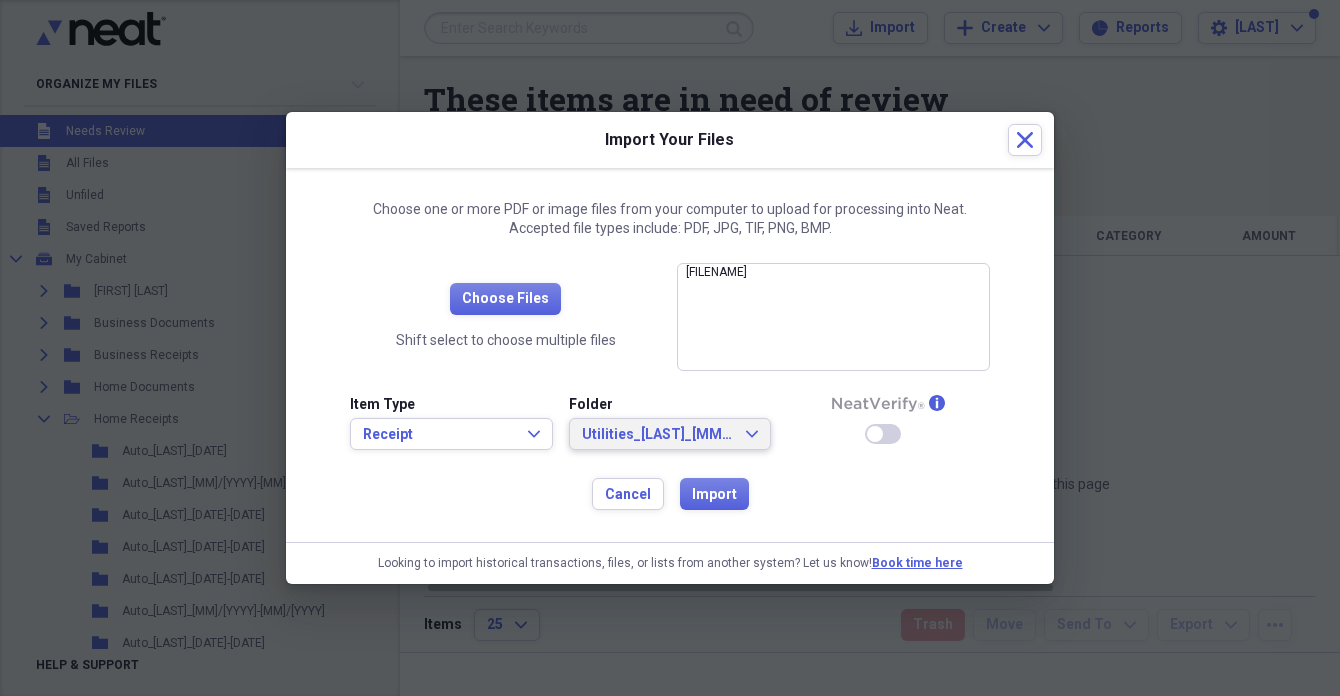 click on "Utilities_[LAST]_[MM]/[YYYY]" at bounding box center [658, 435] 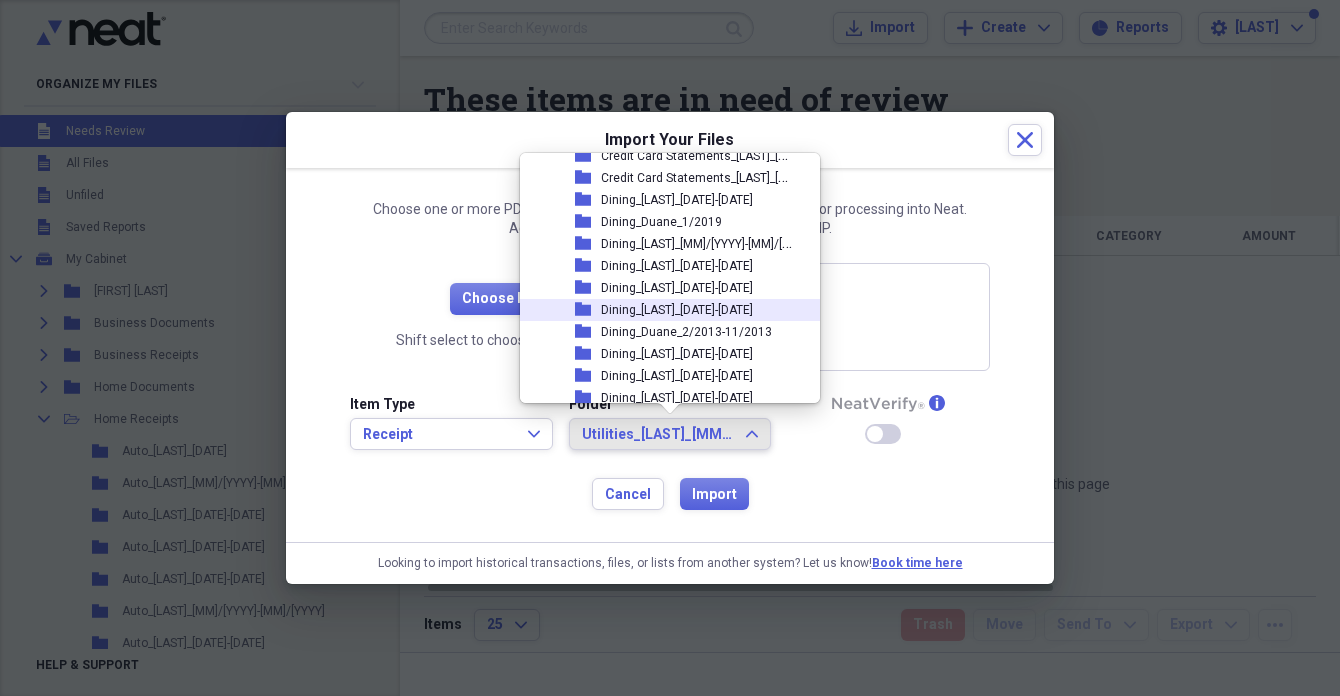 scroll, scrollTop: 858, scrollLeft: 0, axis: vertical 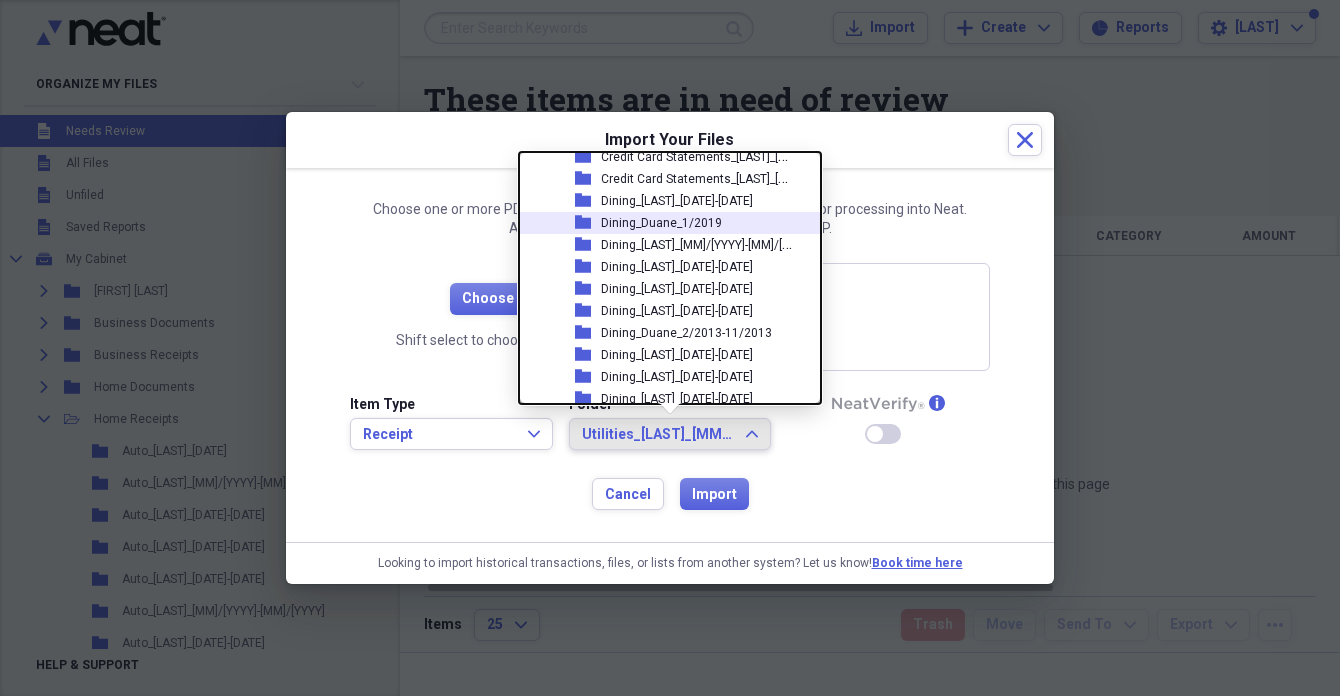 click on "Dining_Duane_1/2019" at bounding box center (661, 223) 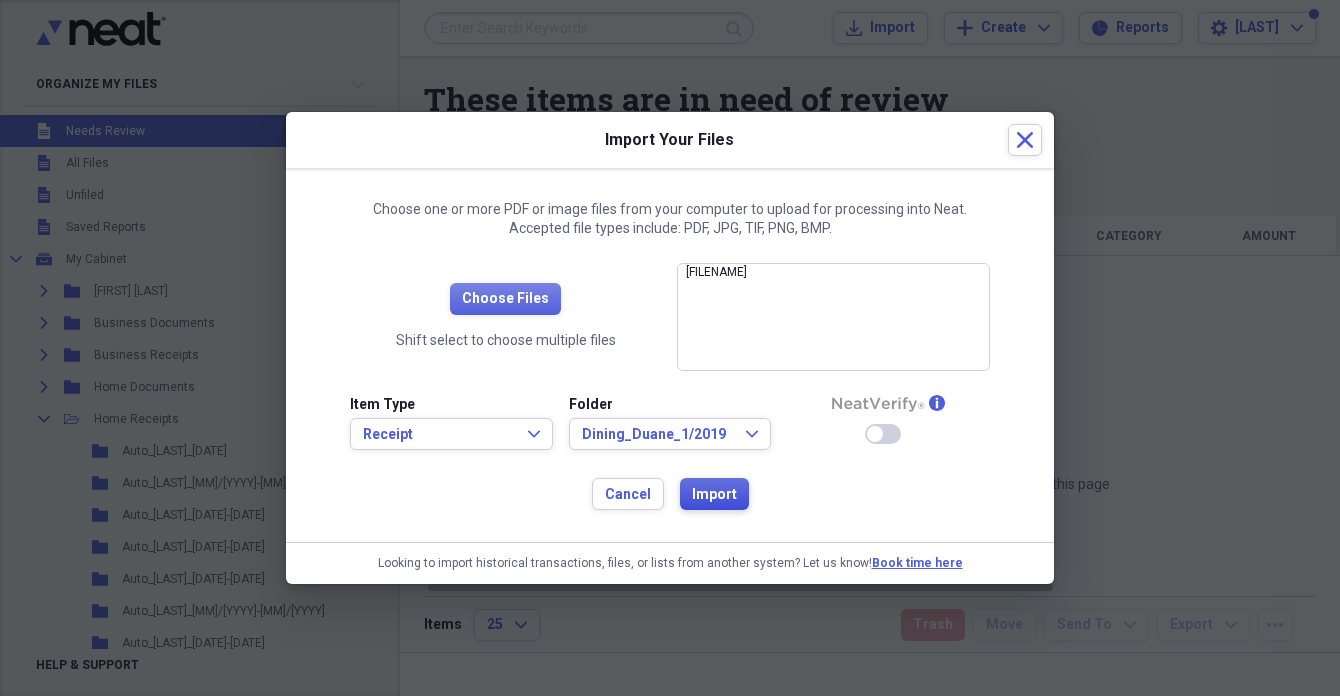 click on "Import" at bounding box center (714, 495) 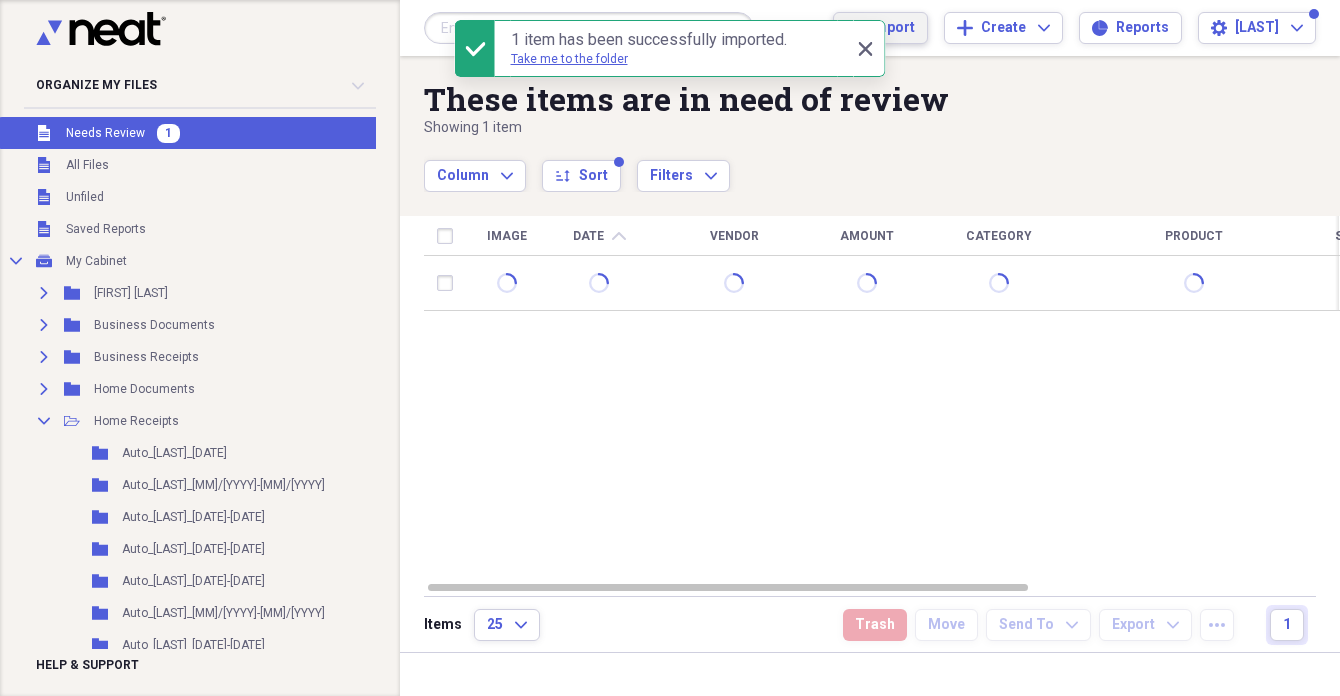 click on "Import" at bounding box center (892, 28) 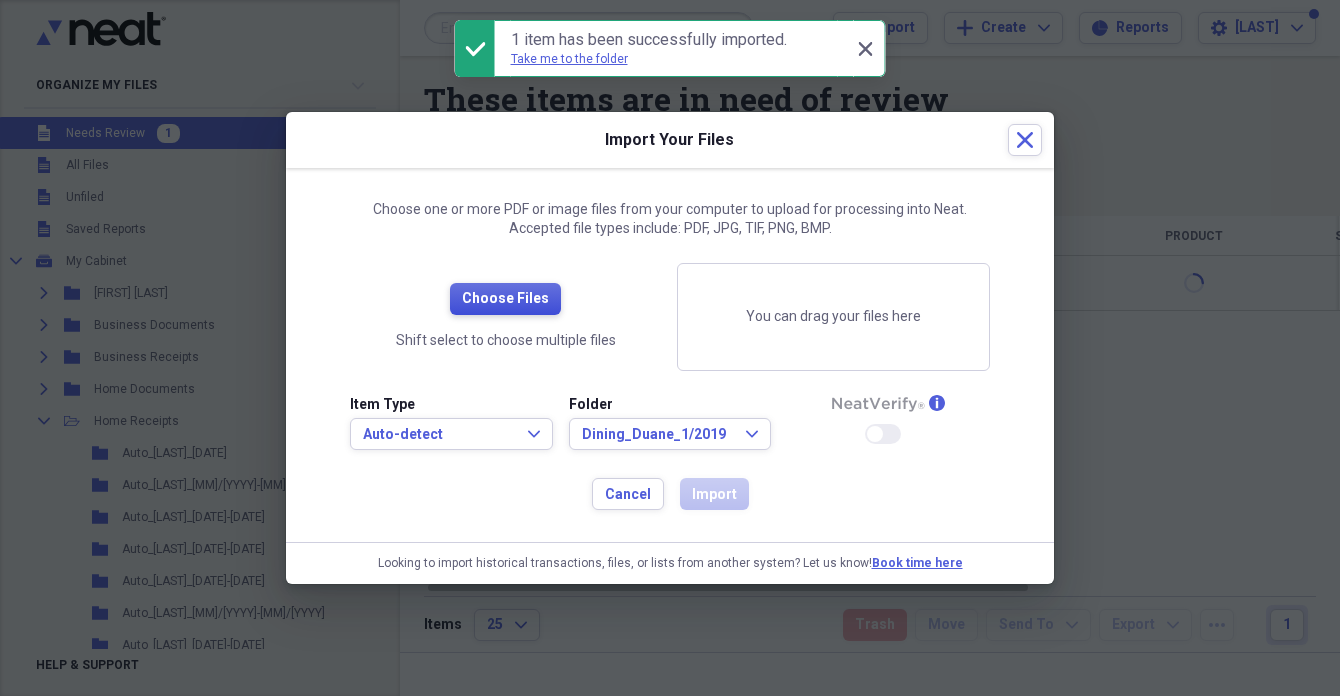 click on "Choose Files" at bounding box center (505, 299) 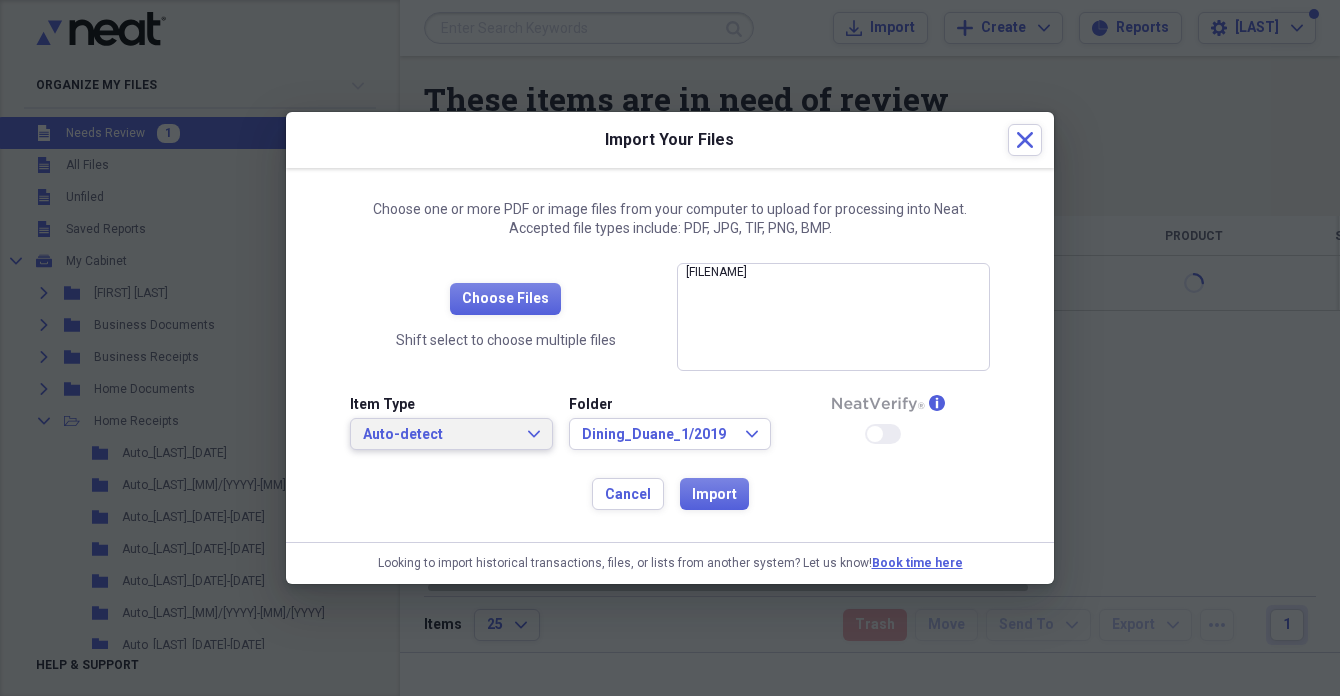 click on "Auto-detect" at bounding box center [439, 435] 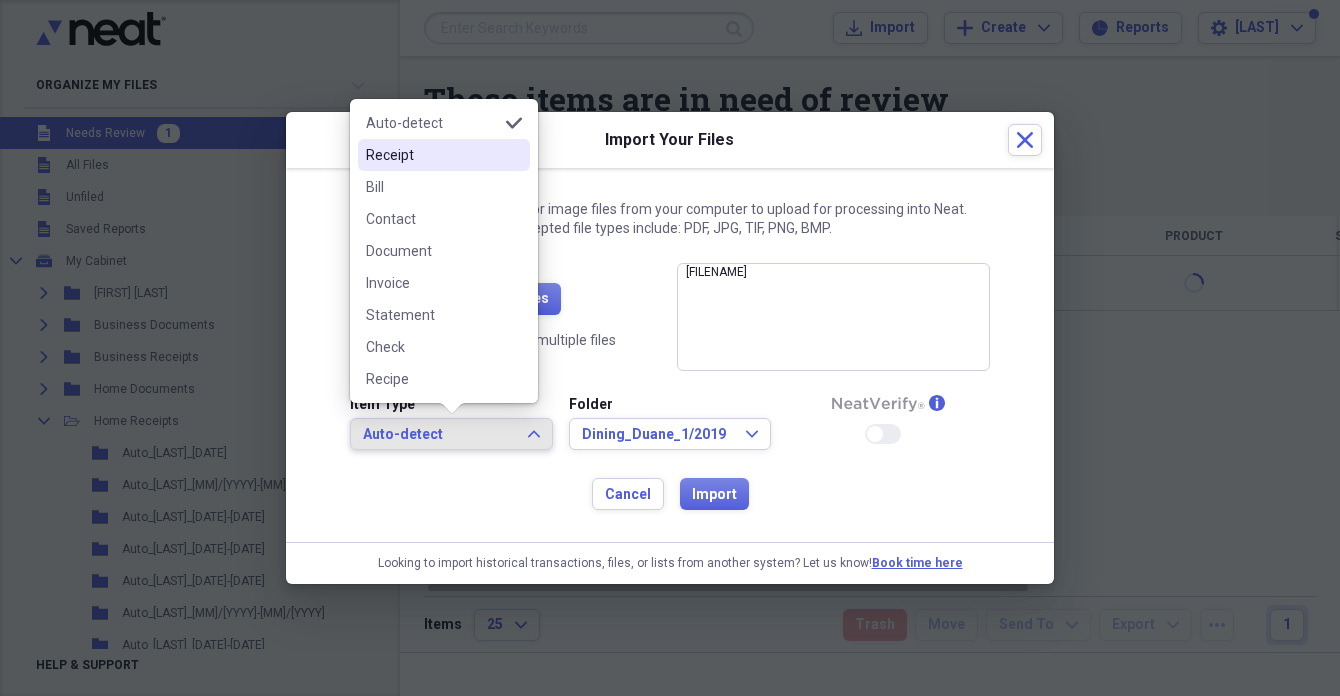 click on "Receipt" at bounding box center [432, 155] 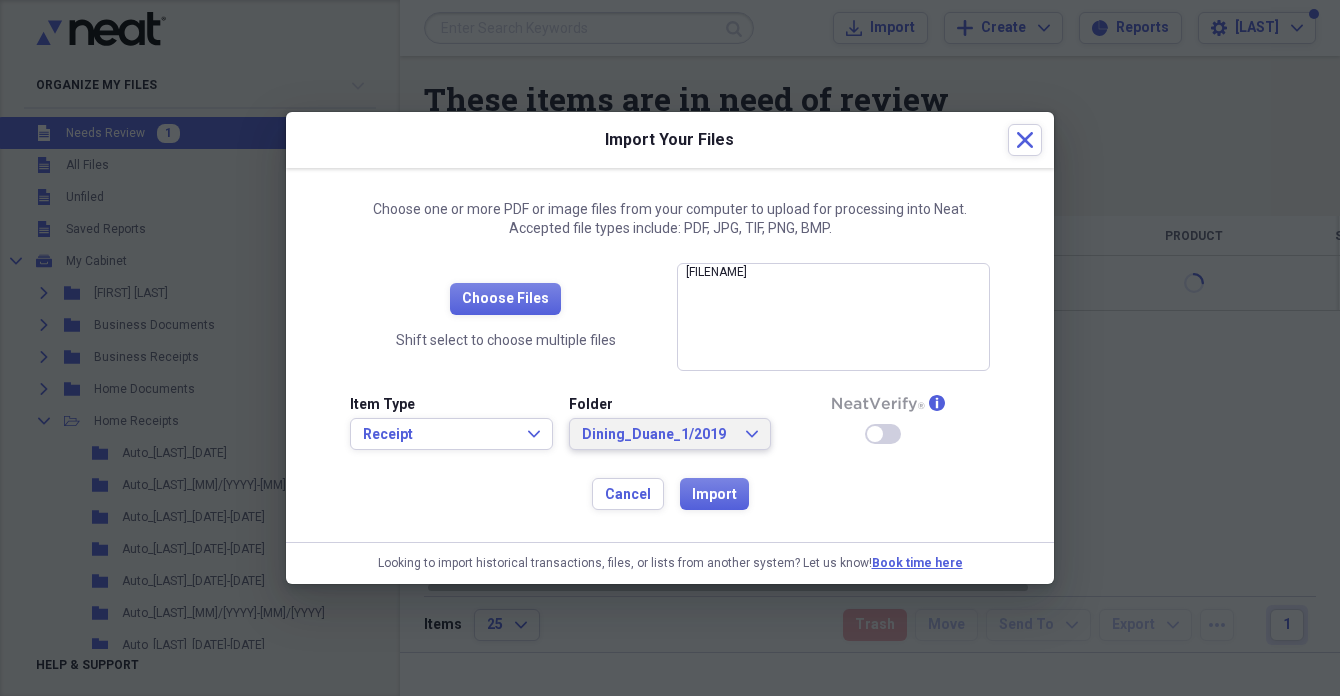 click on "Dining_Duane_1/2019" at bounding box center [658, 435] 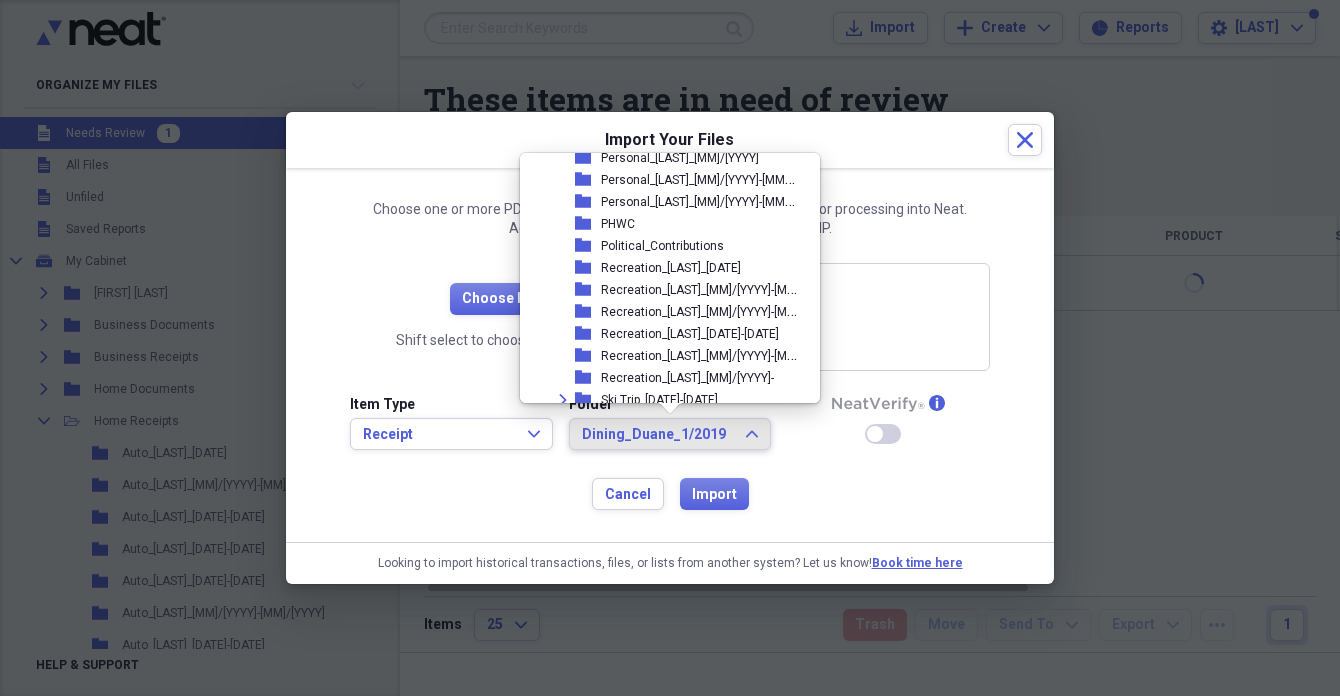 scroll, scrollTop: 2907, scrollLeft: 0, axis: vertical 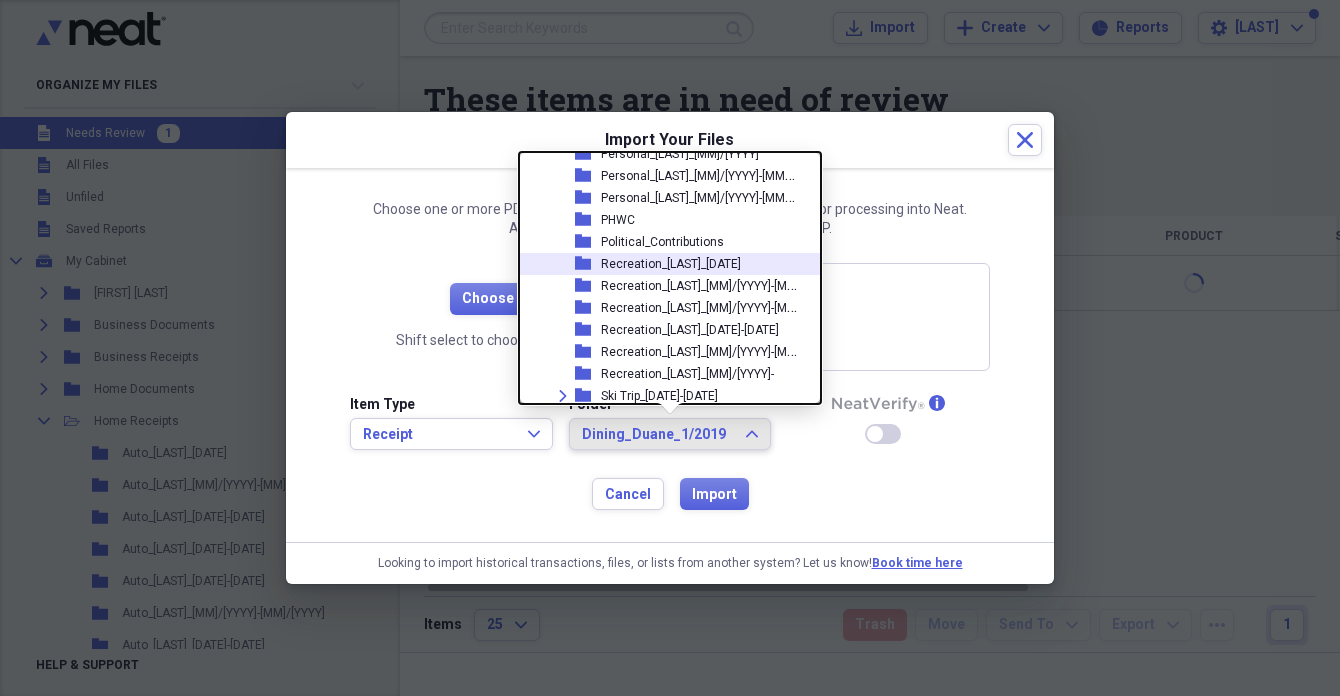 click on "Recreation_[LAST]_[DATE]" at bounding box center (671, 264) 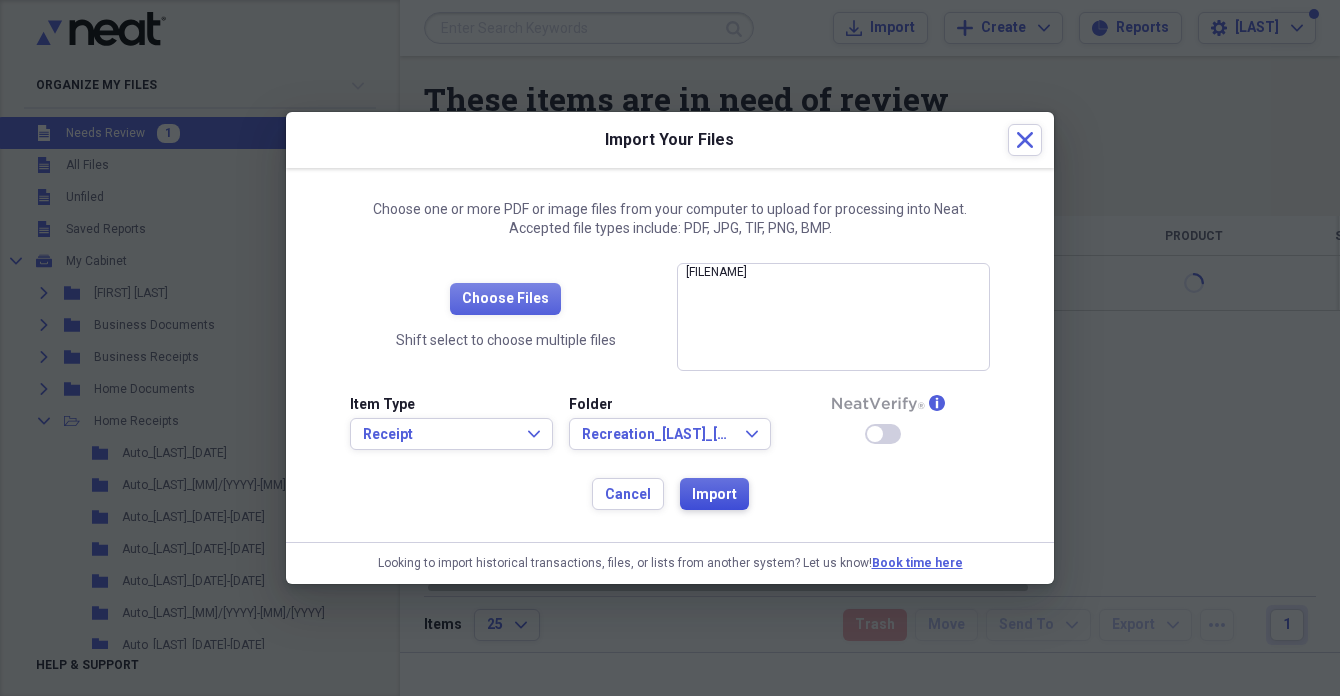 click on "Import" at bounding box center (714, 495) 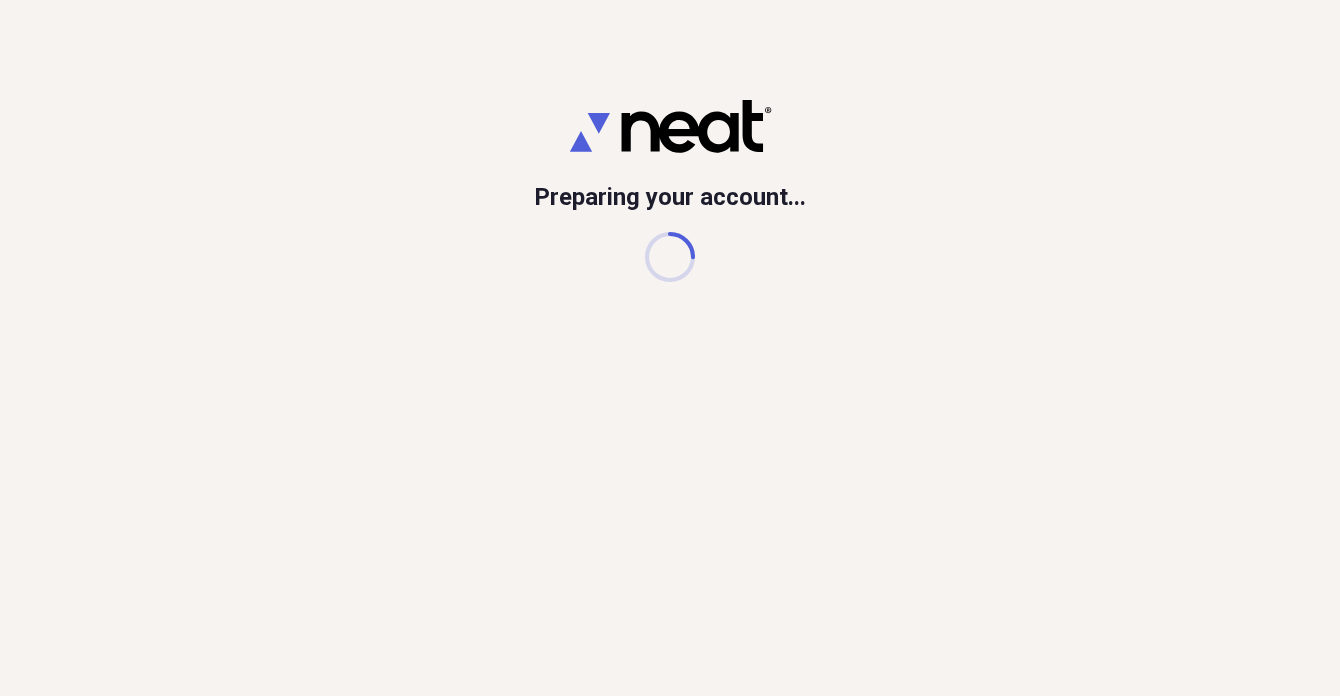 scroll, scrollTop: 0, scrollLeft: 0, axis: both 